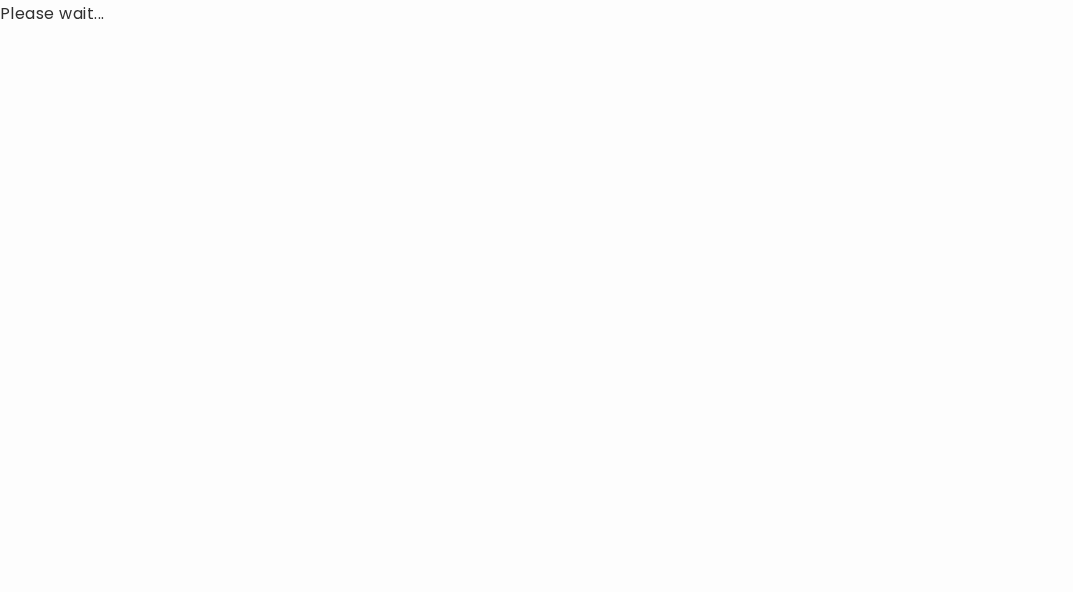 scroll, scrollTop: 0, scrollLeft: 0, axis: both 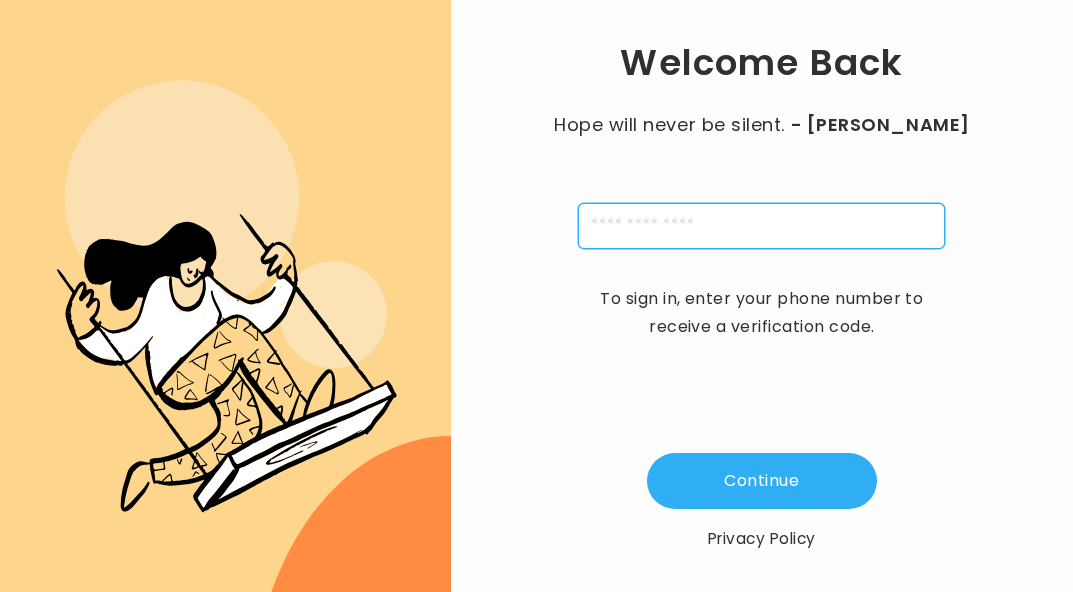 click at bounding box center [761, 226] 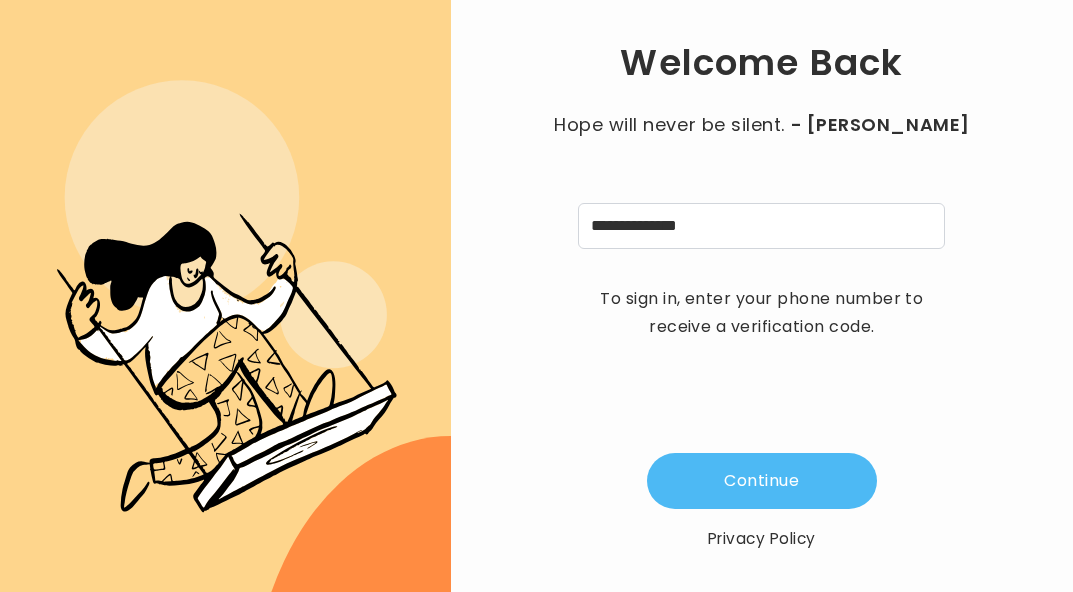 click on "Continue" at bounding box center [762, 481] 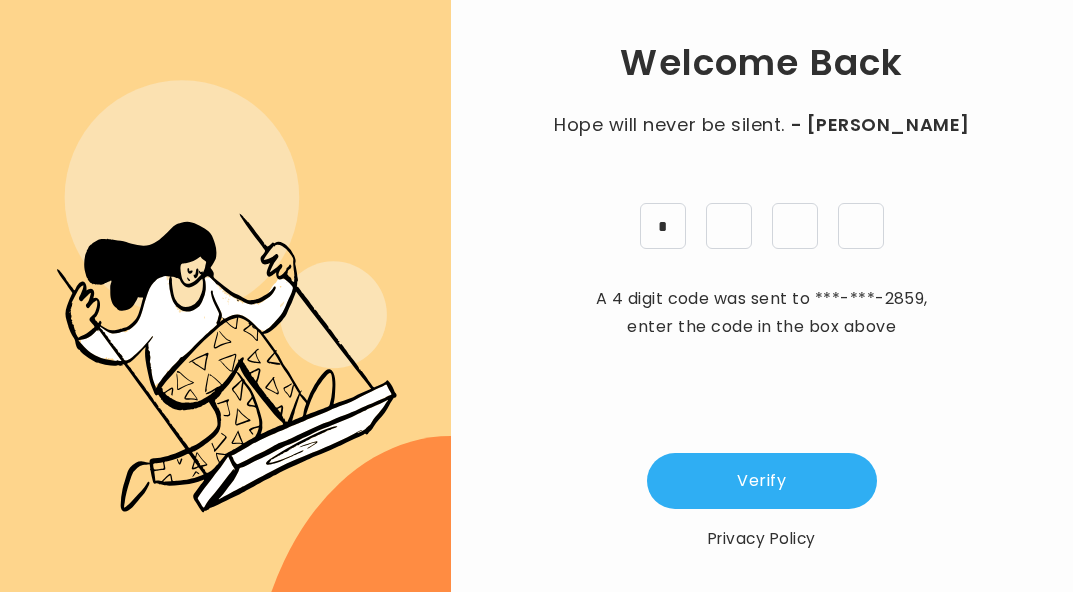 type on "*" 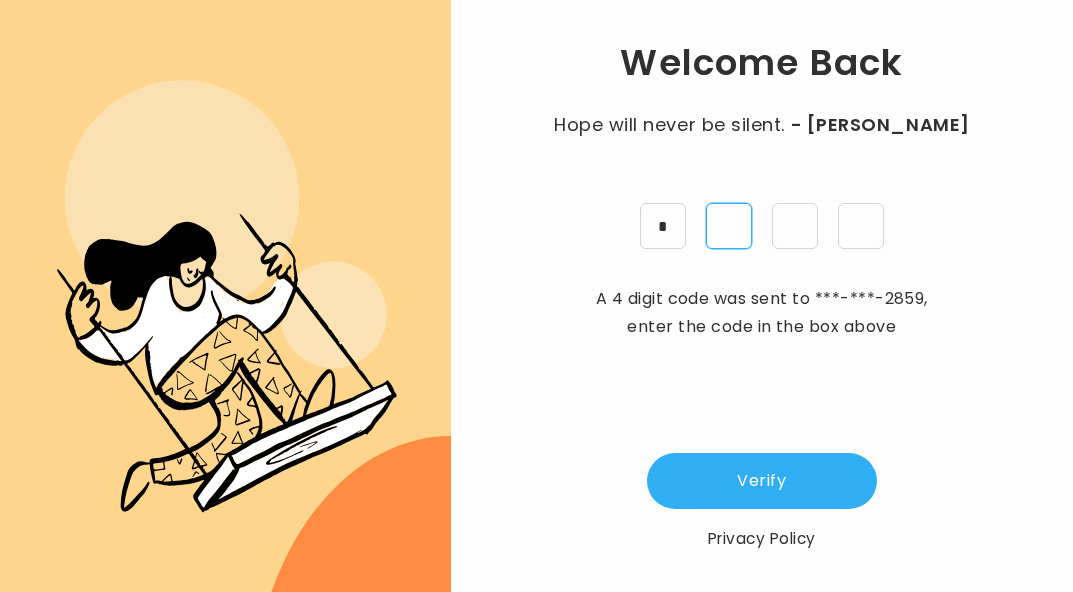 type on "*" 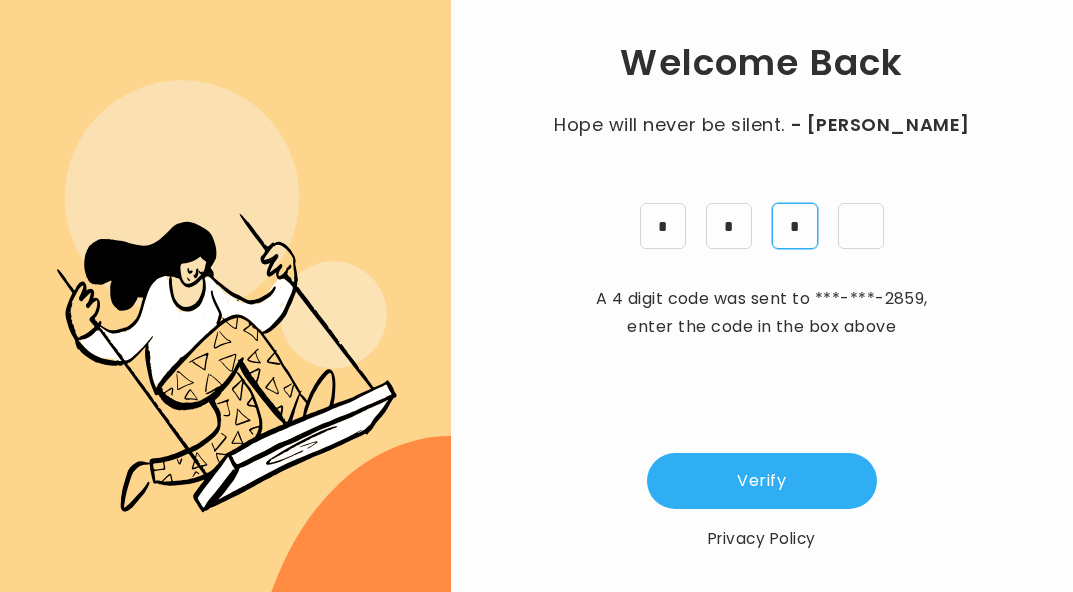 type on "*" 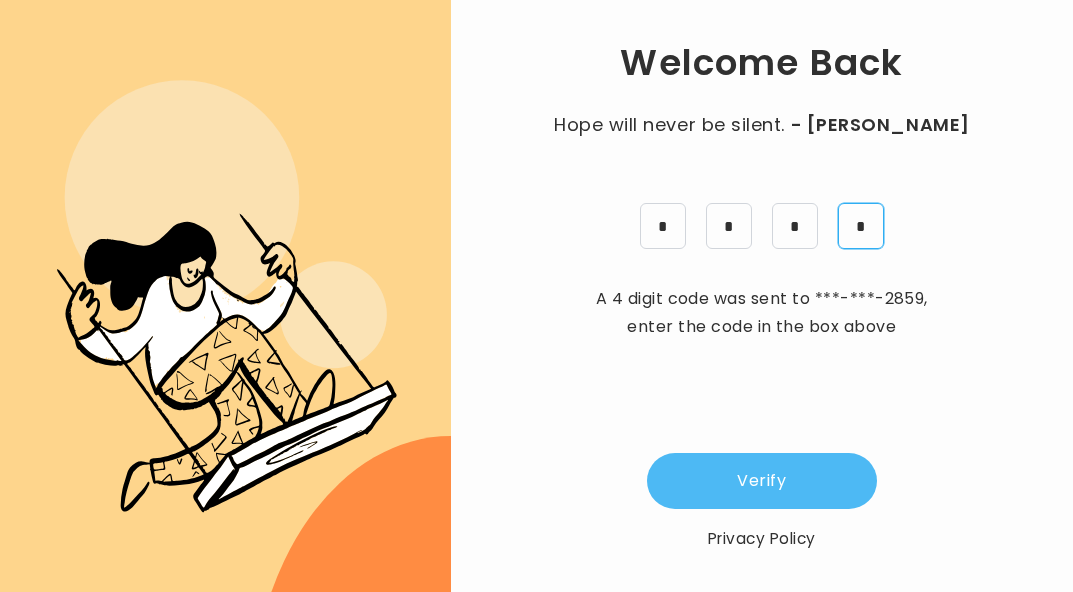 type on "*" 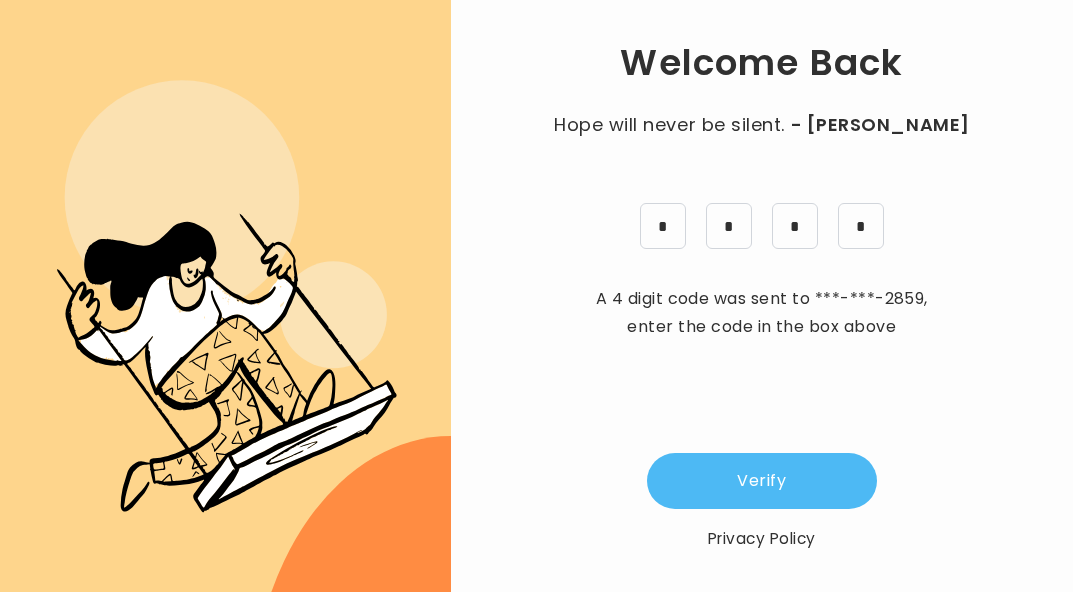 click on "Verify" at bounding box center (762, 481) 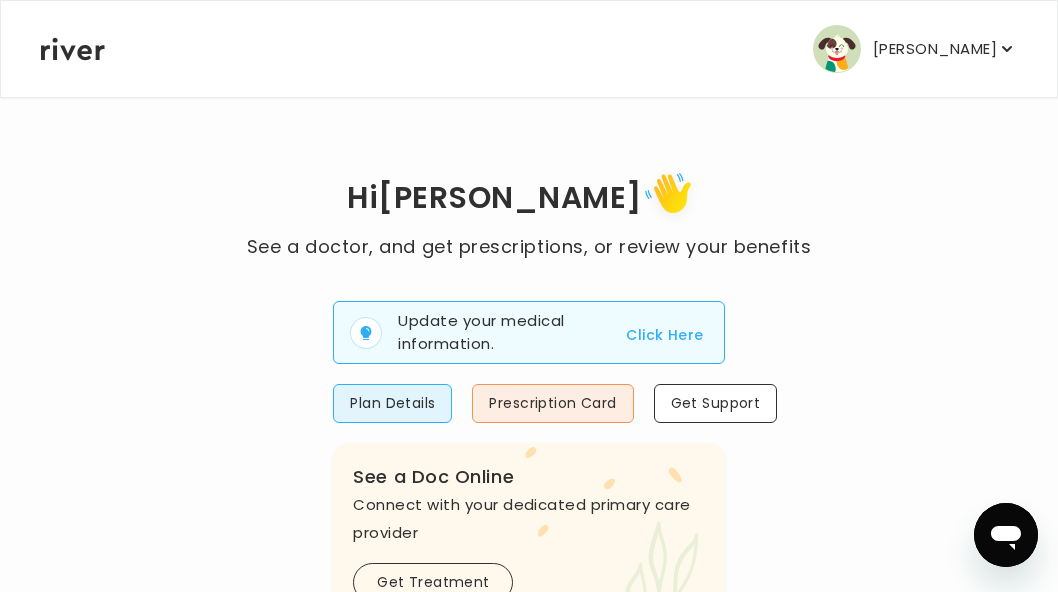 scroll, scrollTop: 62, scrollLeft: 0, axis: vertical 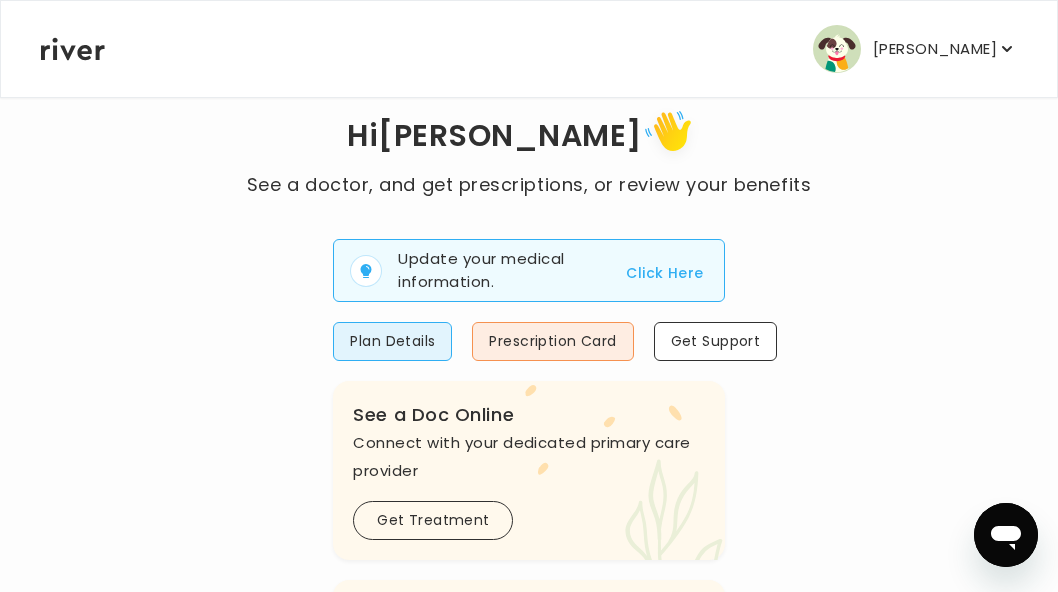 click on "[PERSON_NAME]" at bounding box center (935, 49) 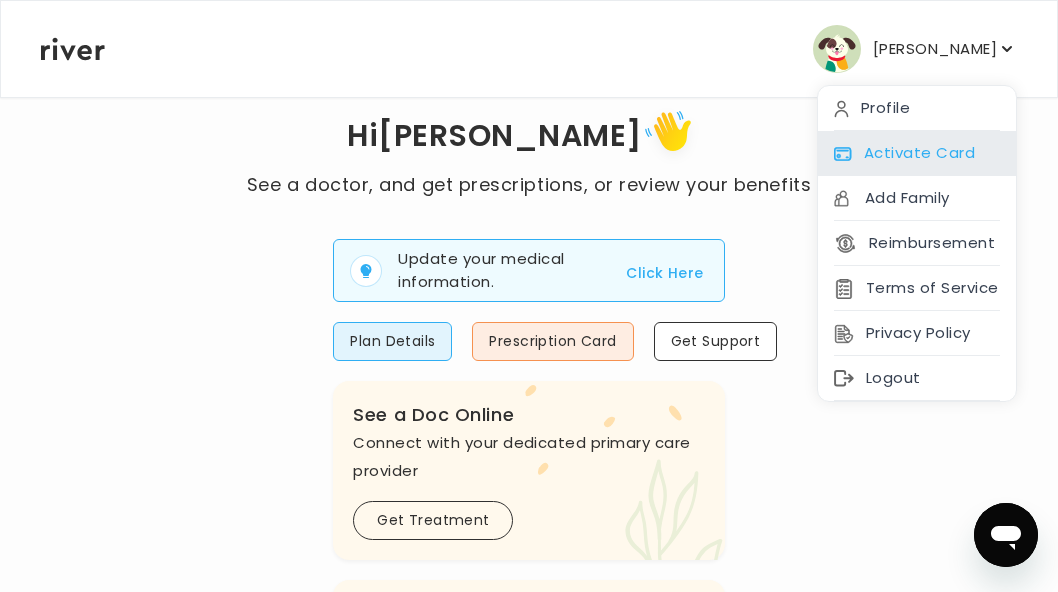 click on "Activate Card" at bounding box center (917, 153) 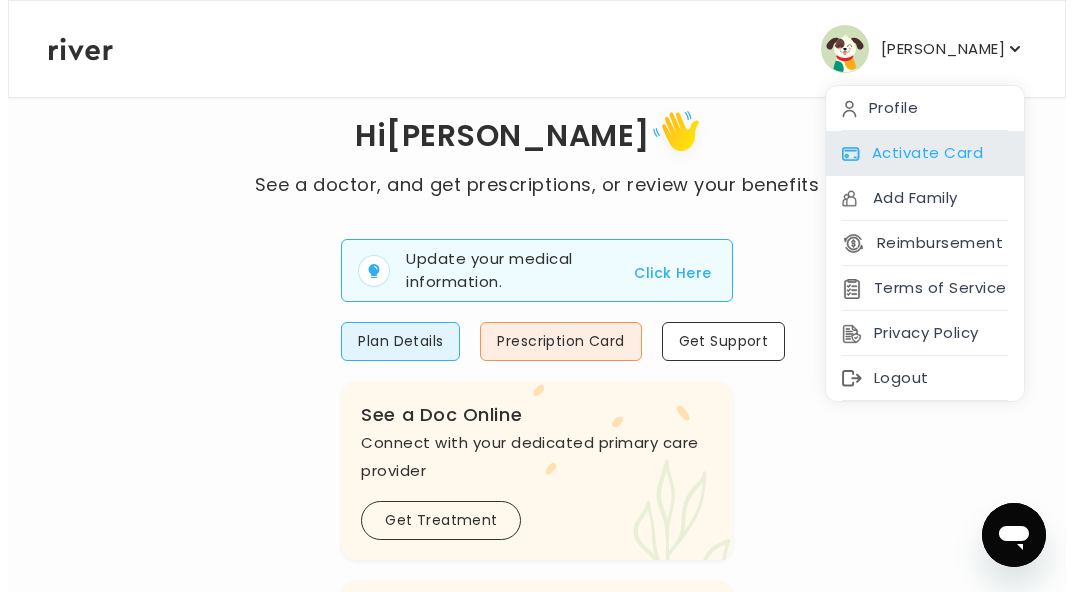 scroll, scrollTop: 0, scrollLeft: 0, axis: both 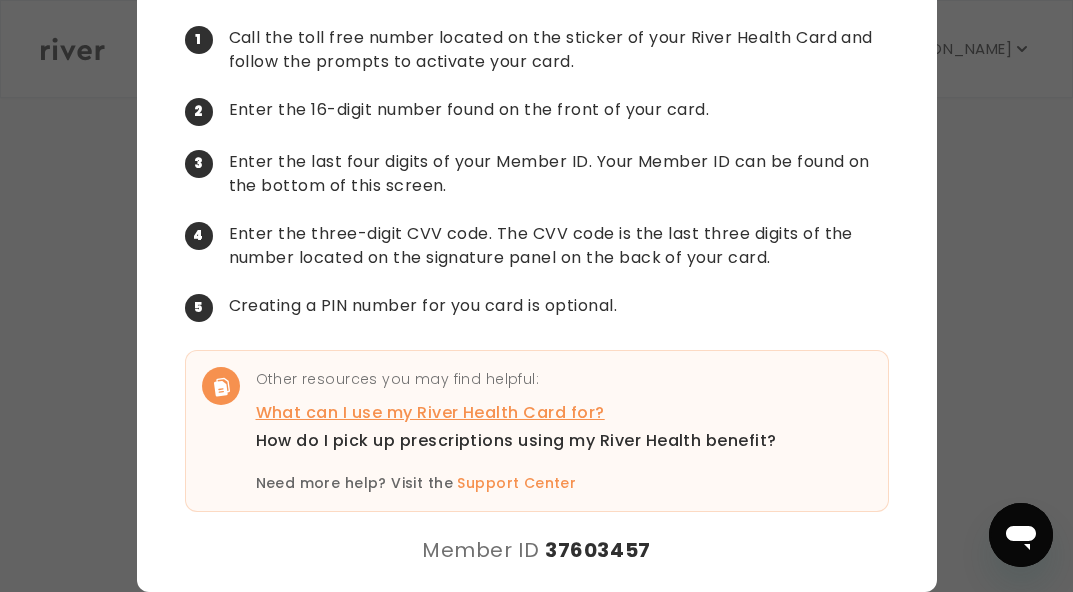 click on "What can I use my River Health Card for?" at bounding box center (516, 413) 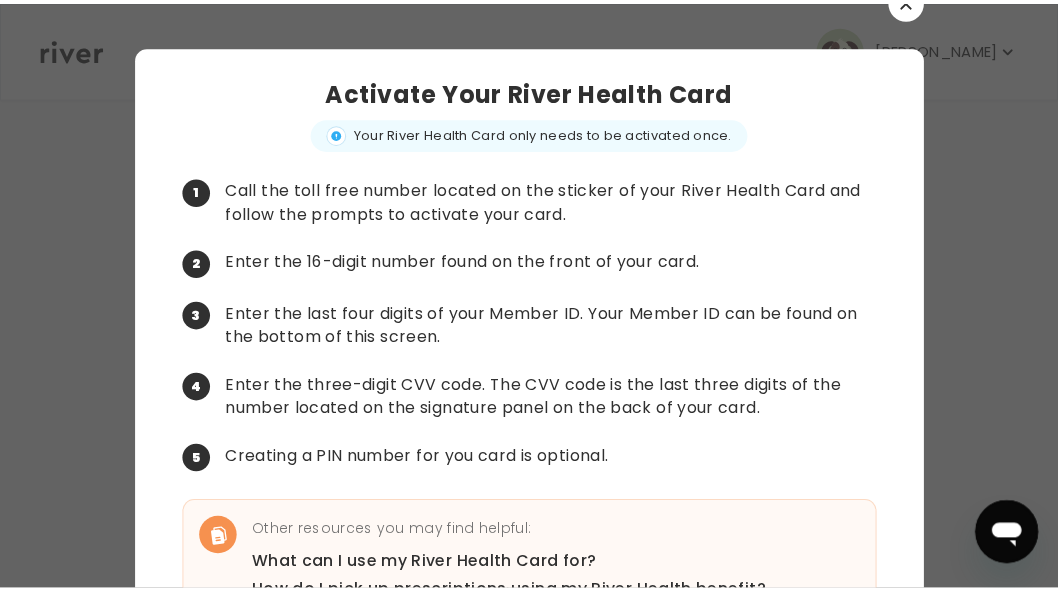 scroll, scrollTop: 0, scrollLeft: 0, axis: both 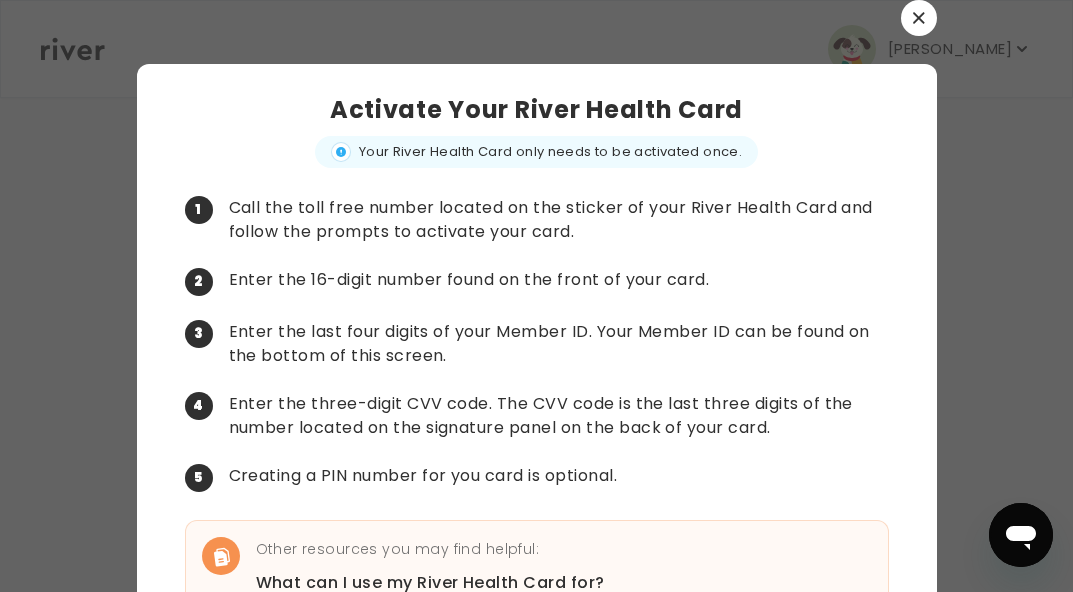 click 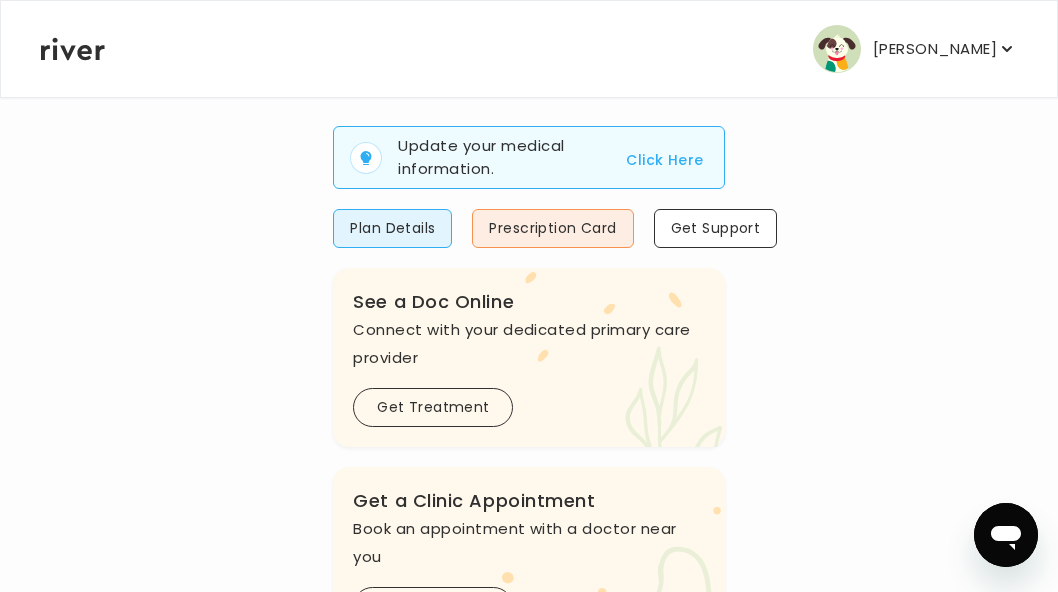 scroll, scrollTop: 181, scrollLeft: 0, axis: vertical 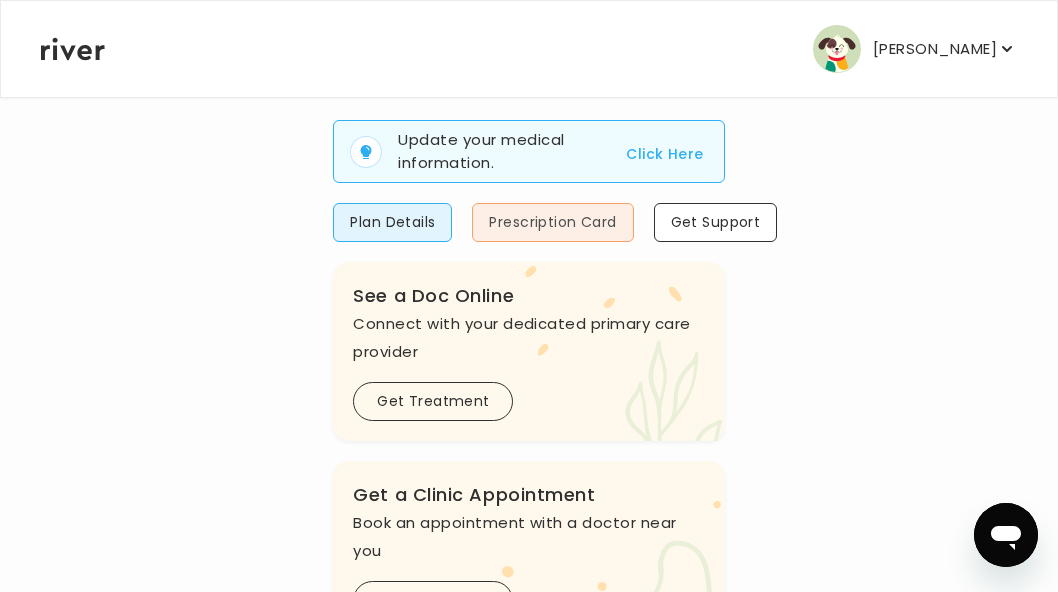 click on "Prescription Card" at bounding box center (552, 222) 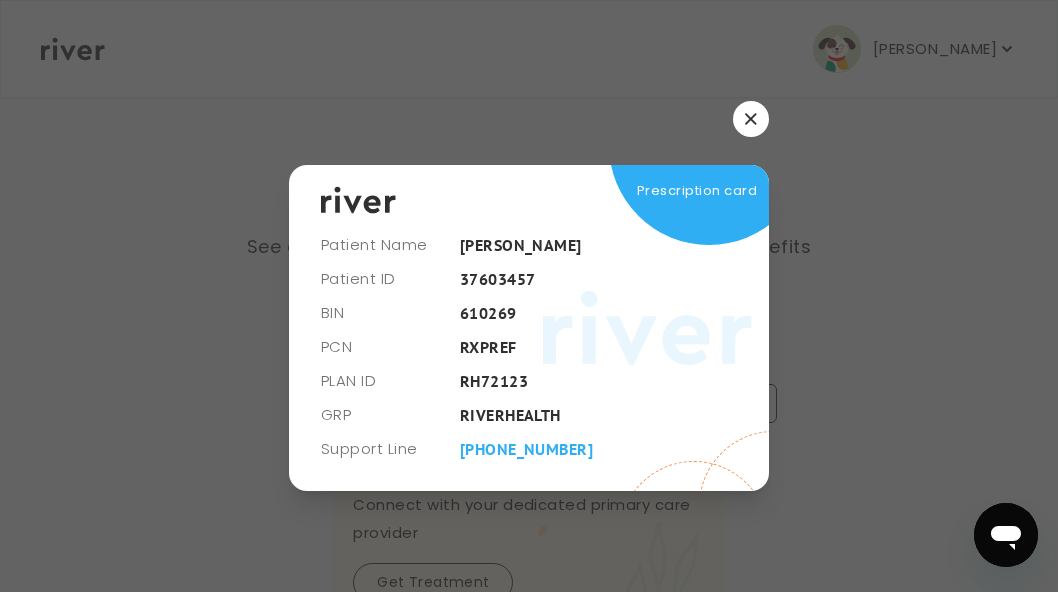 scroll, scrollTop: 0, scrollLeft: 0, axis: both 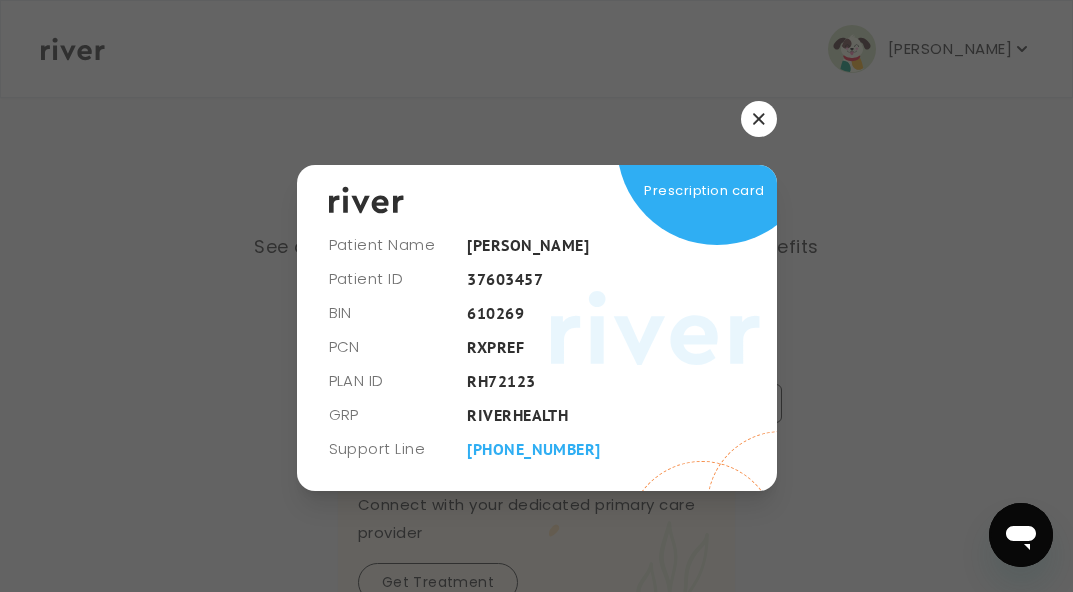 click 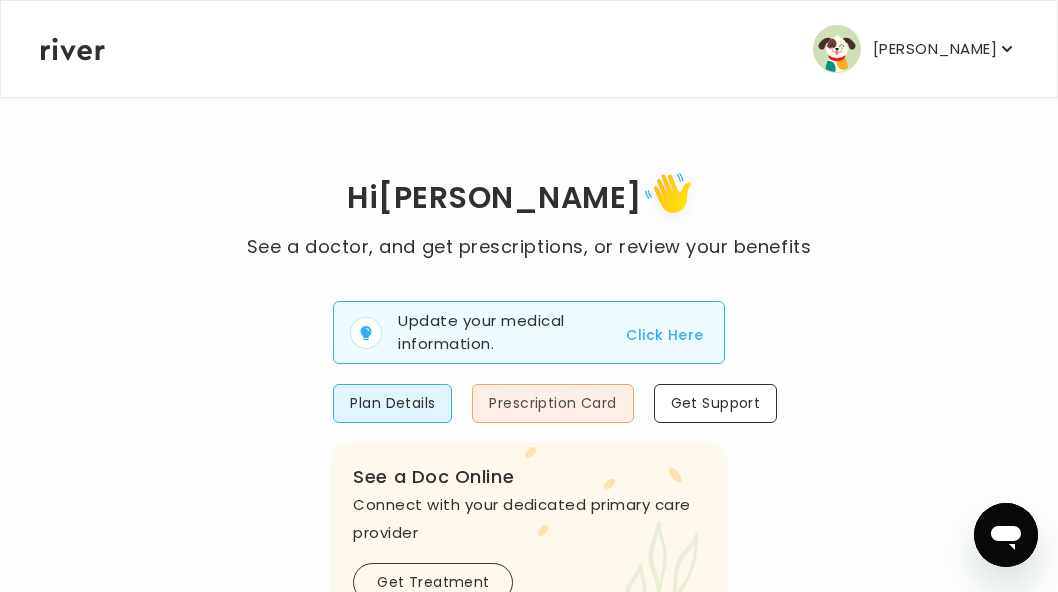 click on "Prescription Card" at bounding box center [552, 403] 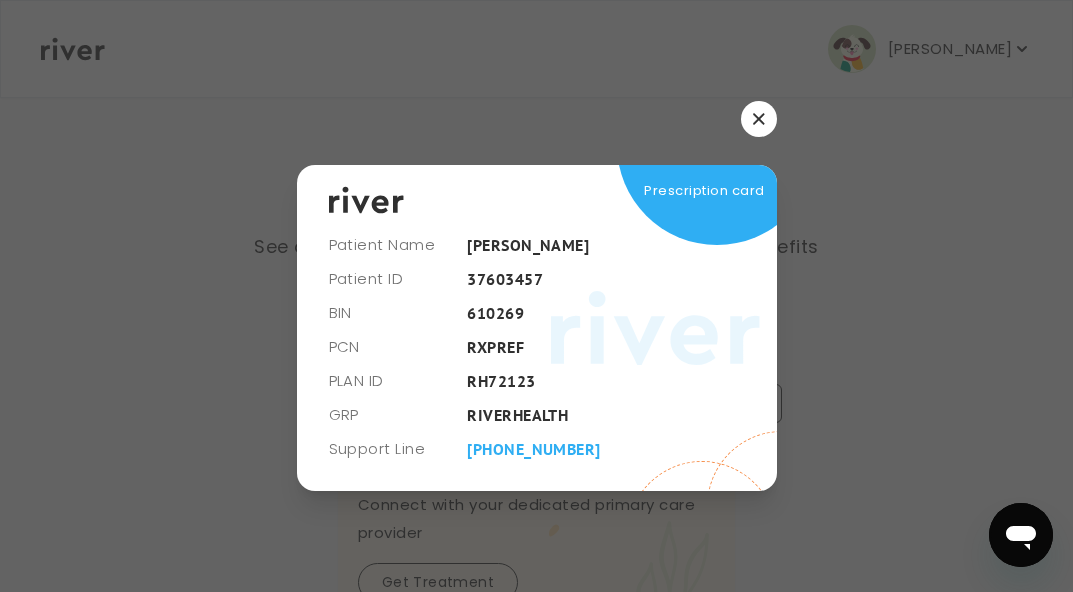 click on "Prescription card" at bounding box center (537, 328) 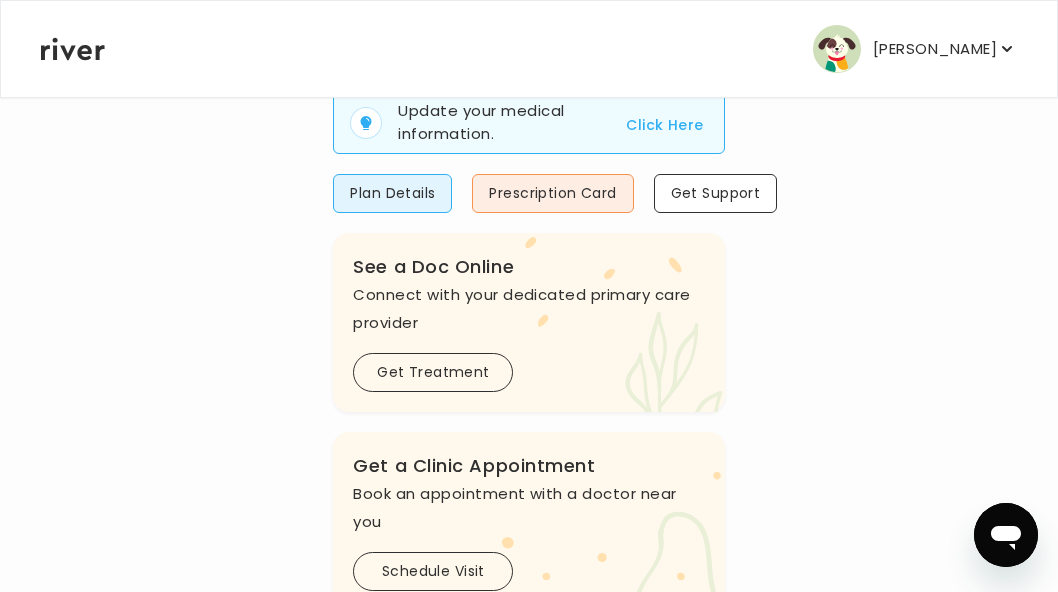 scroll, scrollTop: 212, scrollLeft: 0, axis: vertical 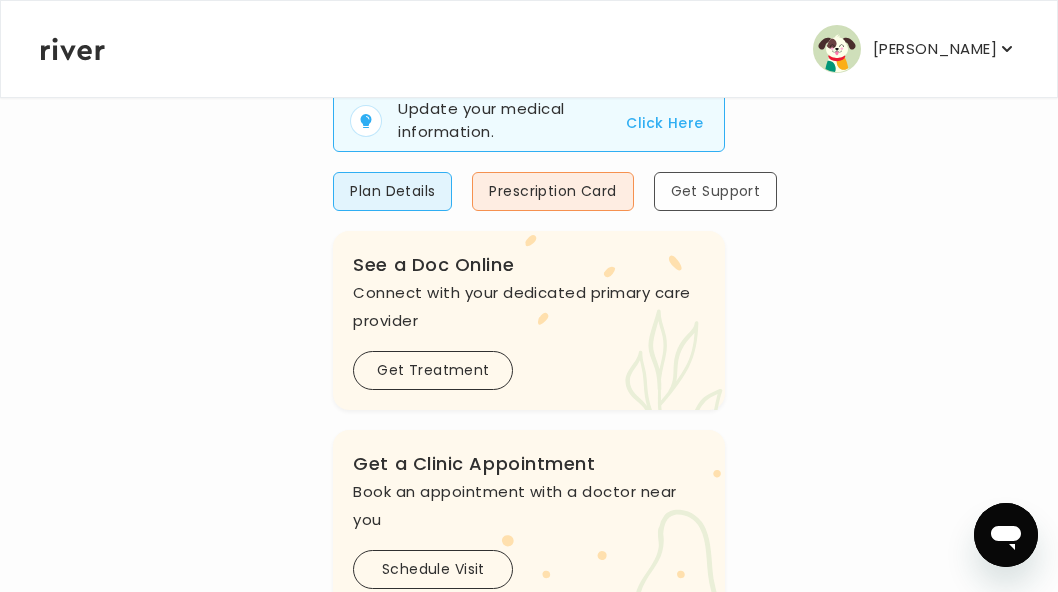 click on "Get Support" at bounding box center [716, 191] 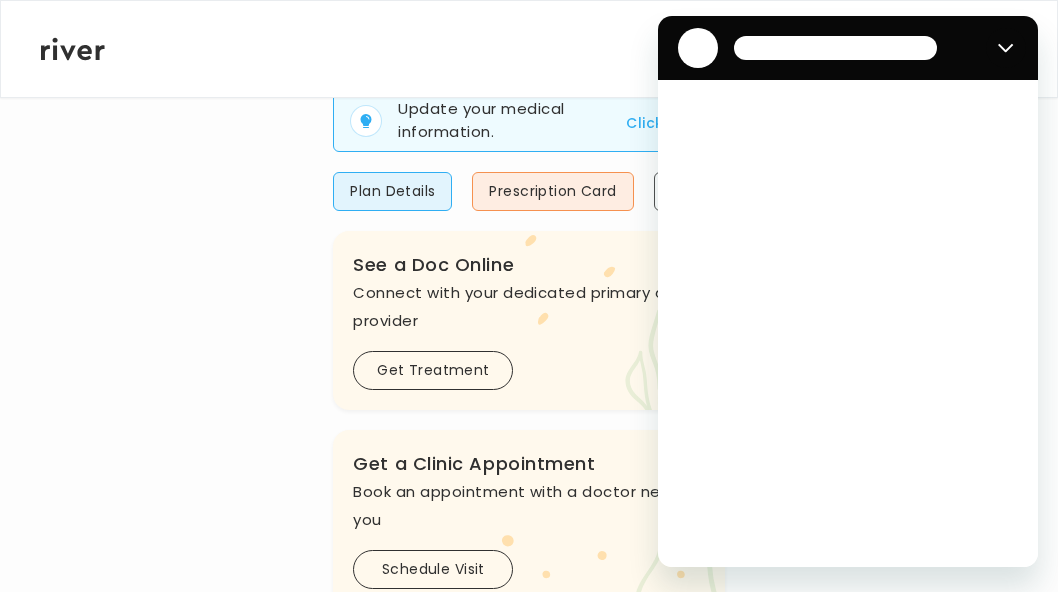 scroll, scrollTop: 0, scrollLeft: 0, axis: both 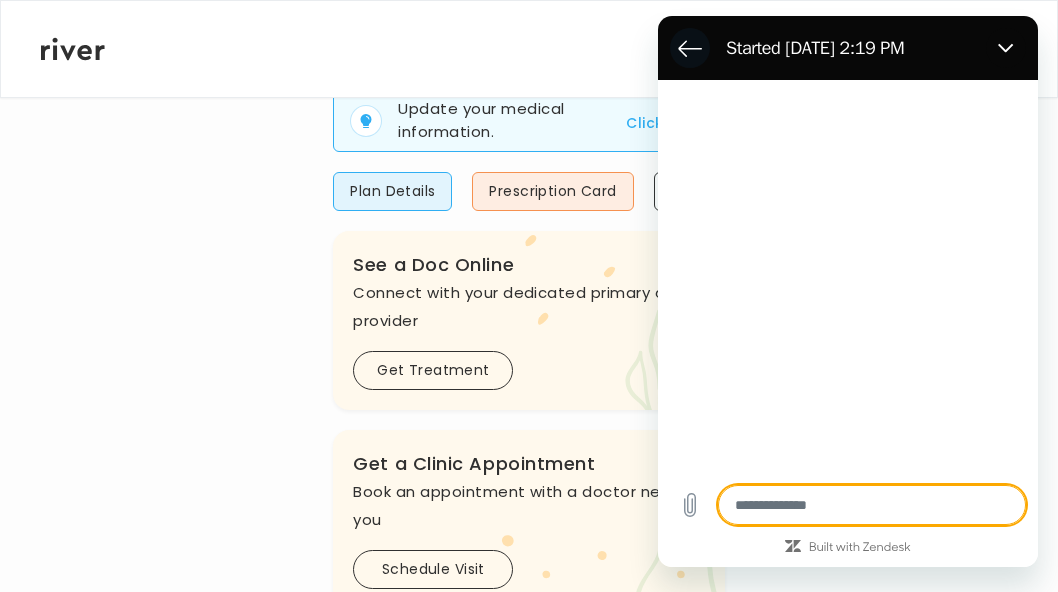 type on "*" 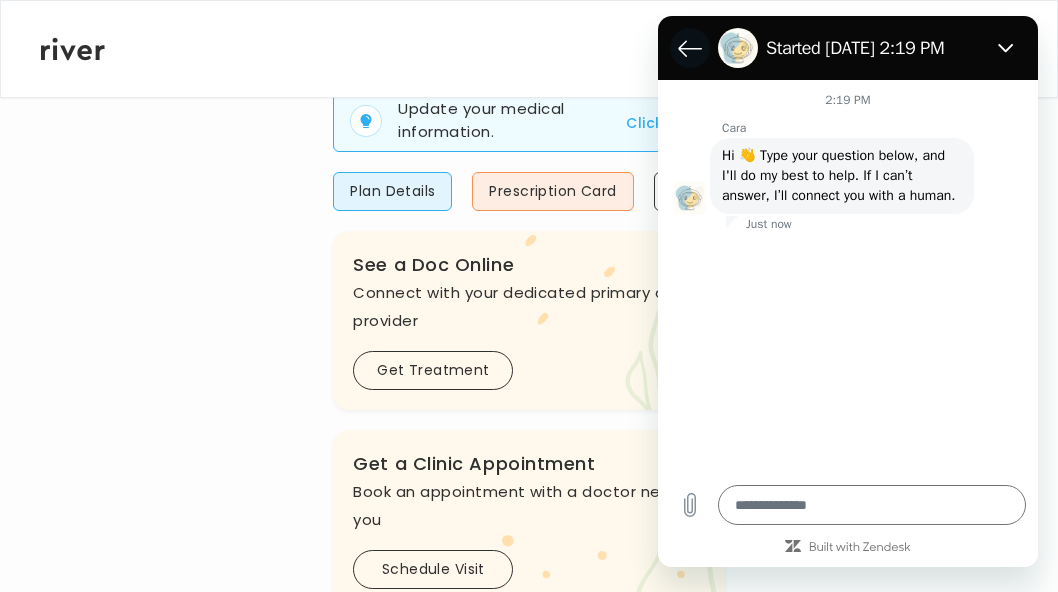 click 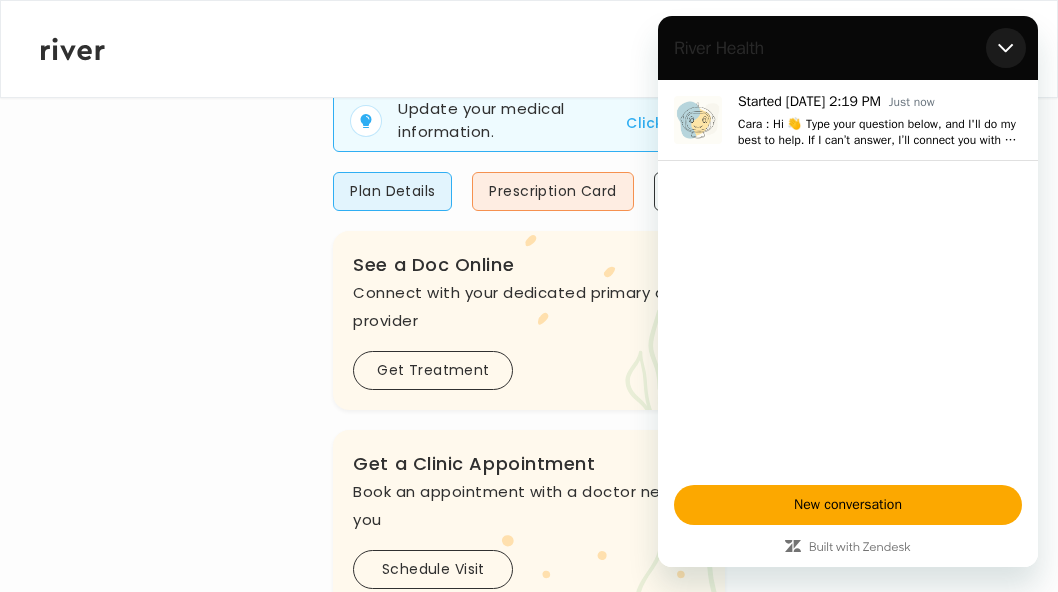 click 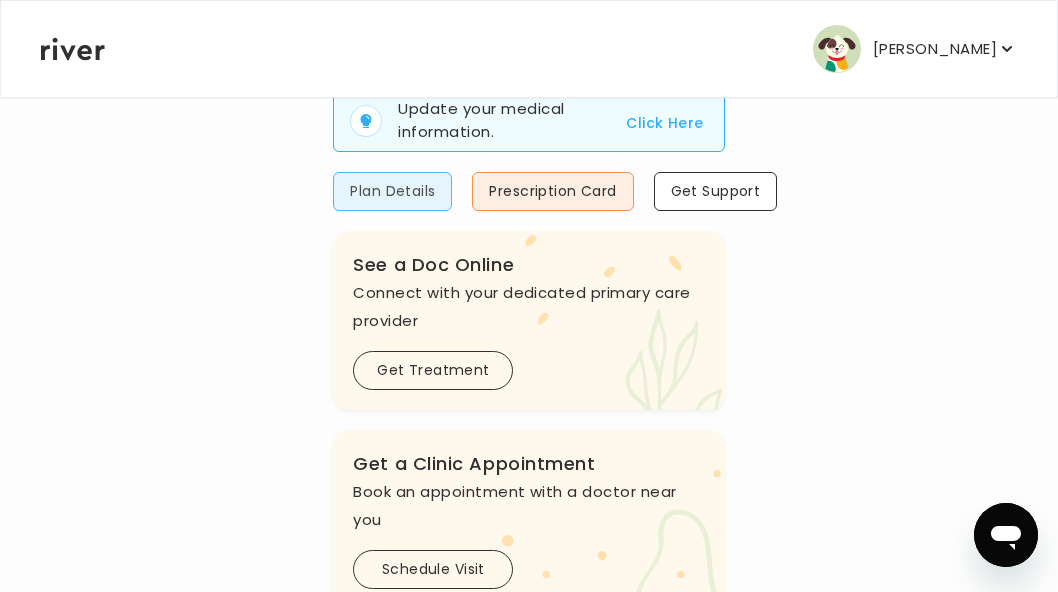click on "Plan Details" at bounding box center [392, 191] 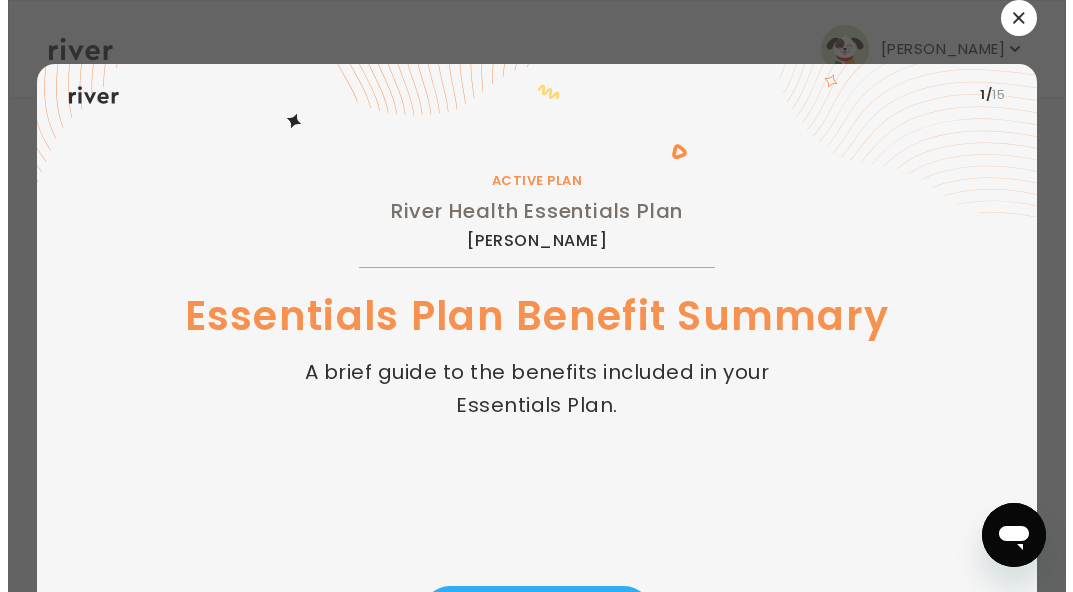 scroll, scrollTop: 0, scrollLeft: 0, axis: both 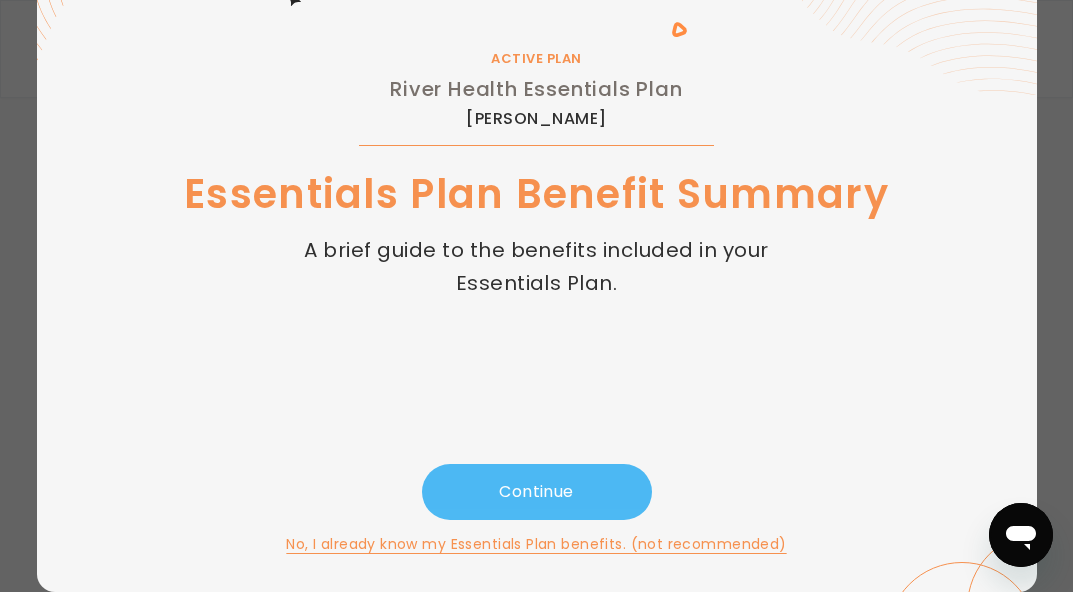 click on "Continue" at bounding box center [537, 492] 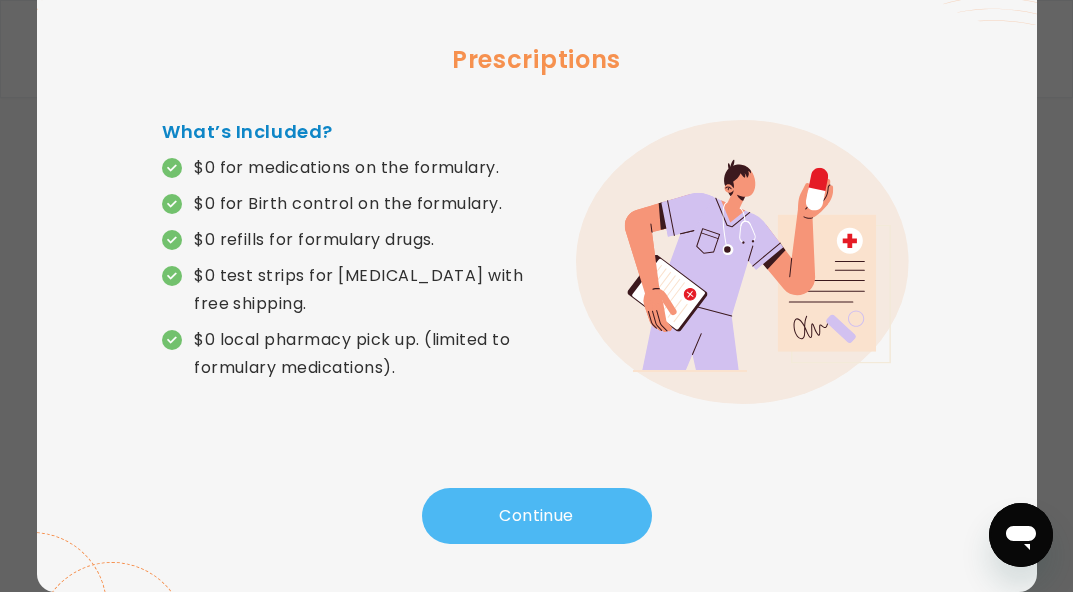 click on "Continue" at bounding box center (537, 516) 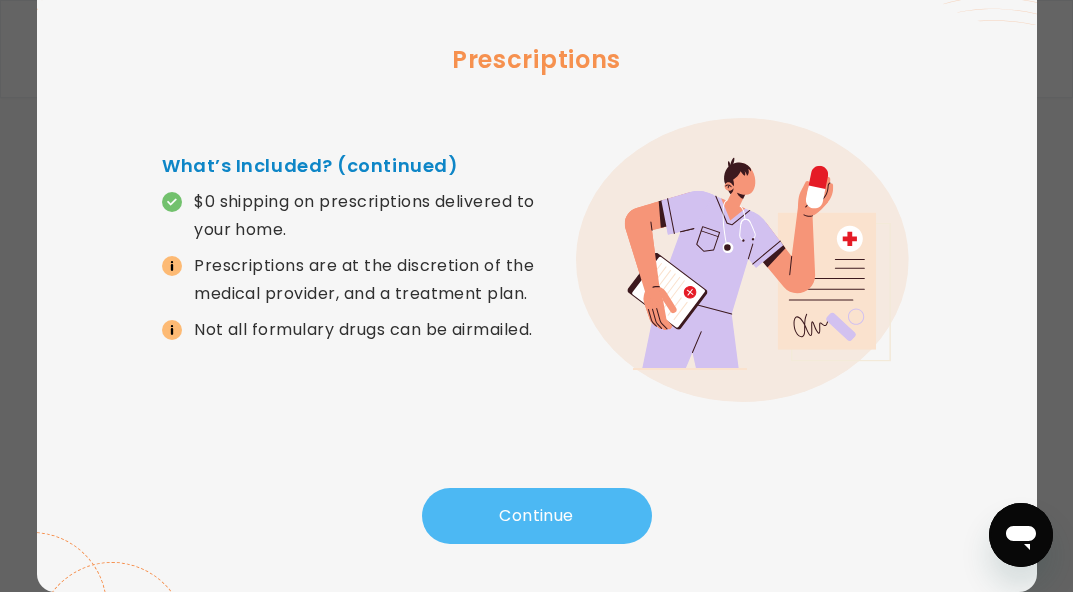 click on "Continue" at bounding box center (537, 516) 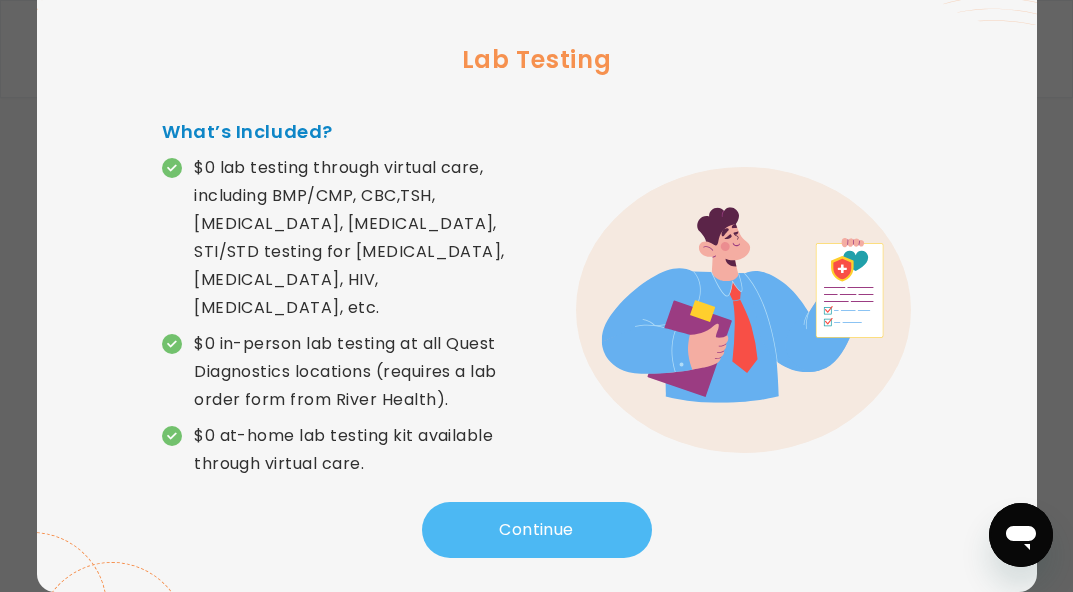 click on "Continue" at bounding box center (537, 530) 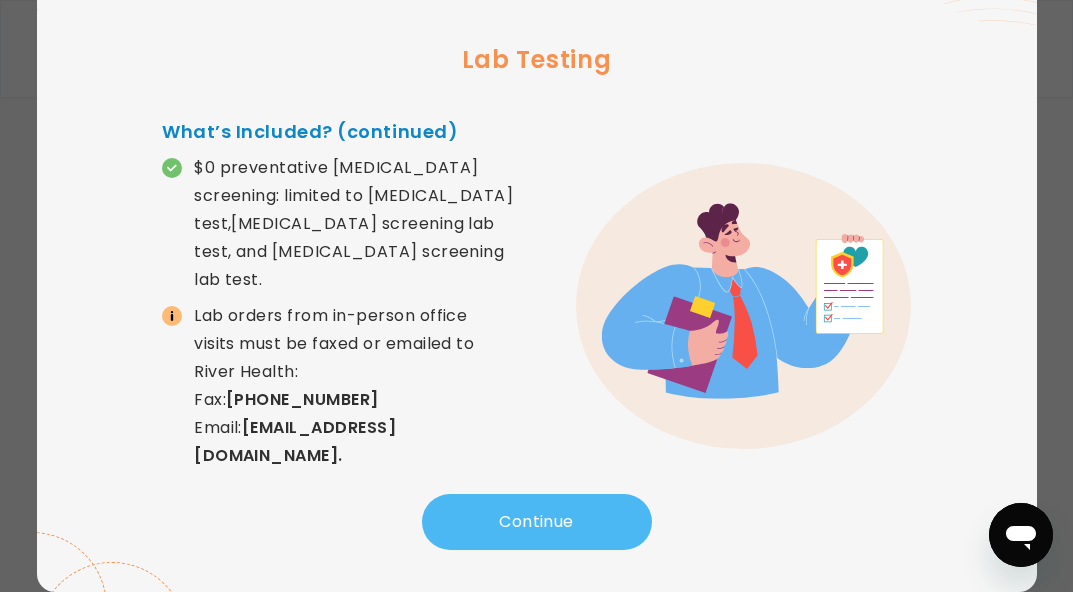 click on "Continue" at bounding box center (537, 522) 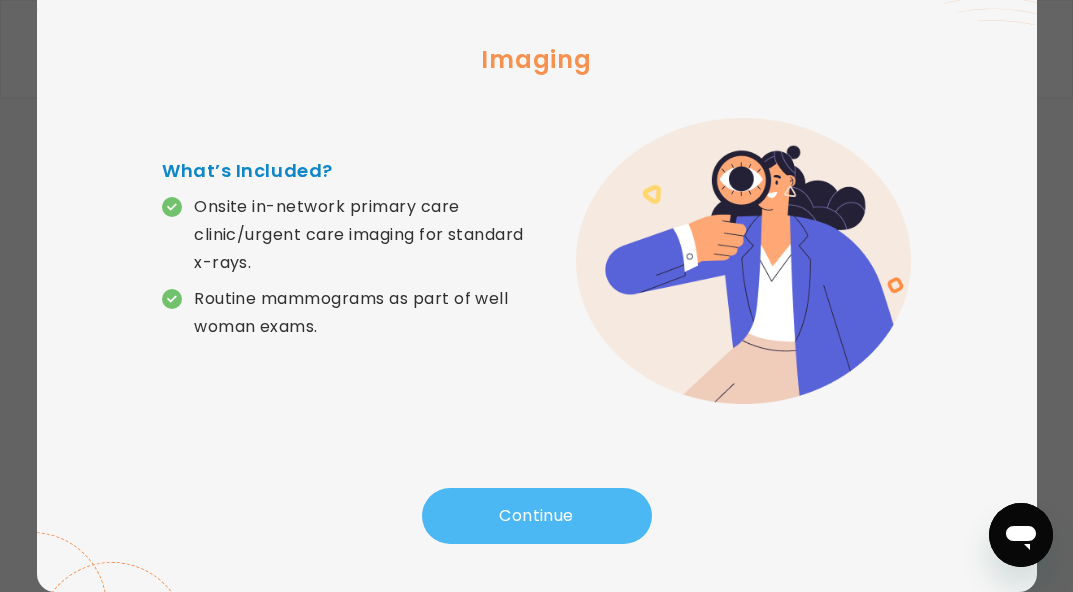 click on "Continue" at bounding box center (537, 516) 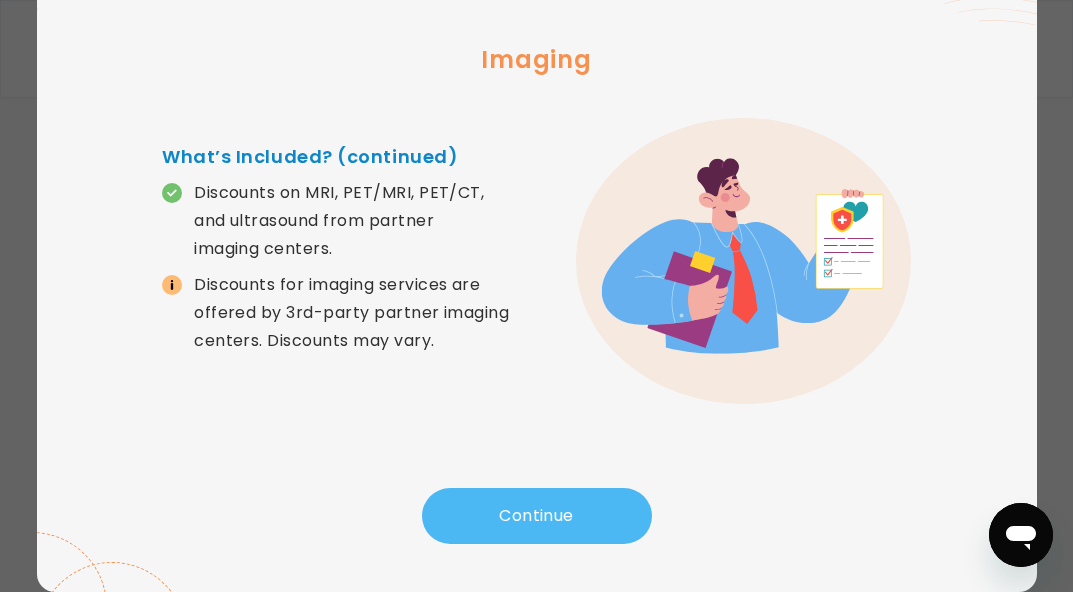 click on "Continue" at bounding box center [537, 516] 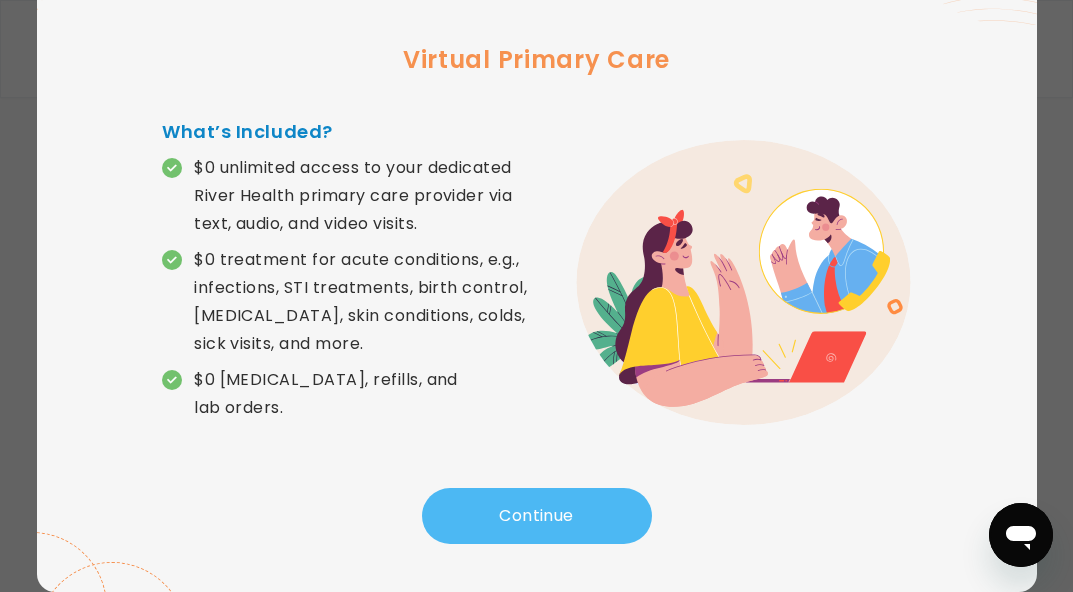 click on "Continue" at bounding box center [537, 516] 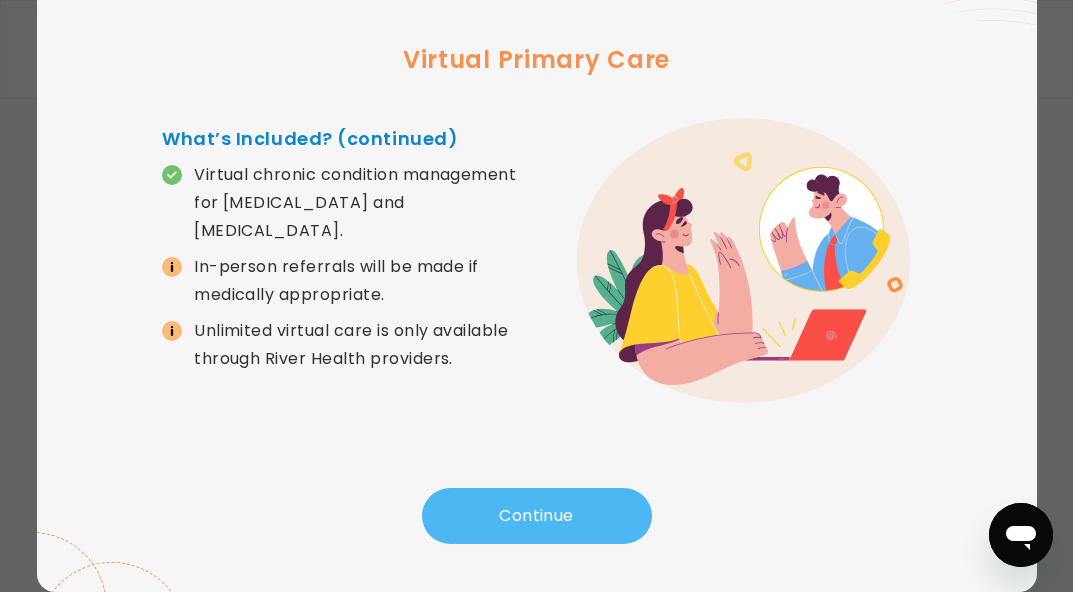click on "Continue" at bounding box center [537, 516] 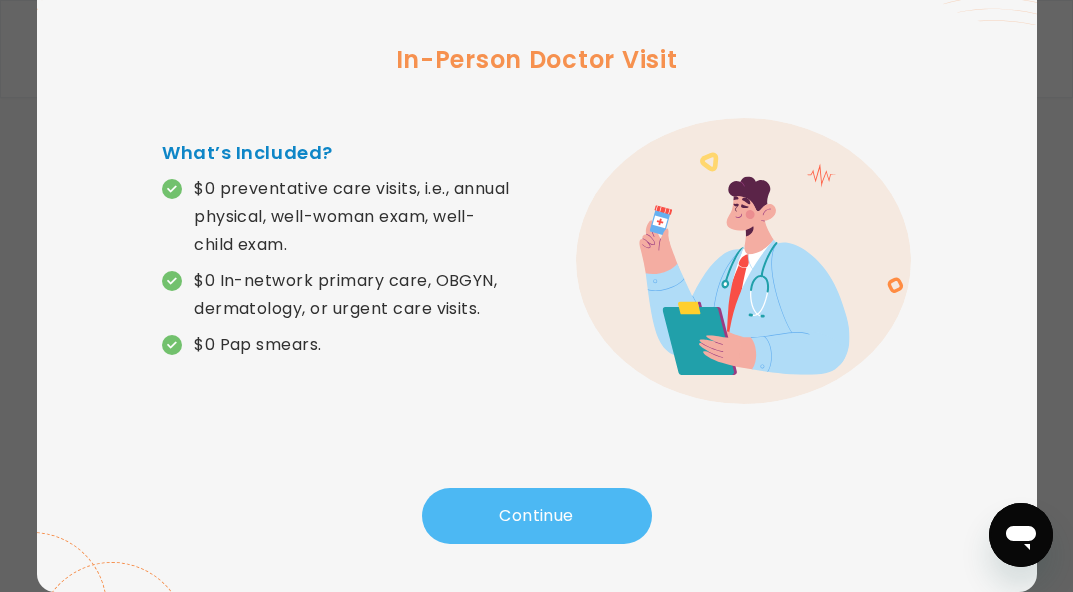 click on "Continue" at bounding box center [537, 516] 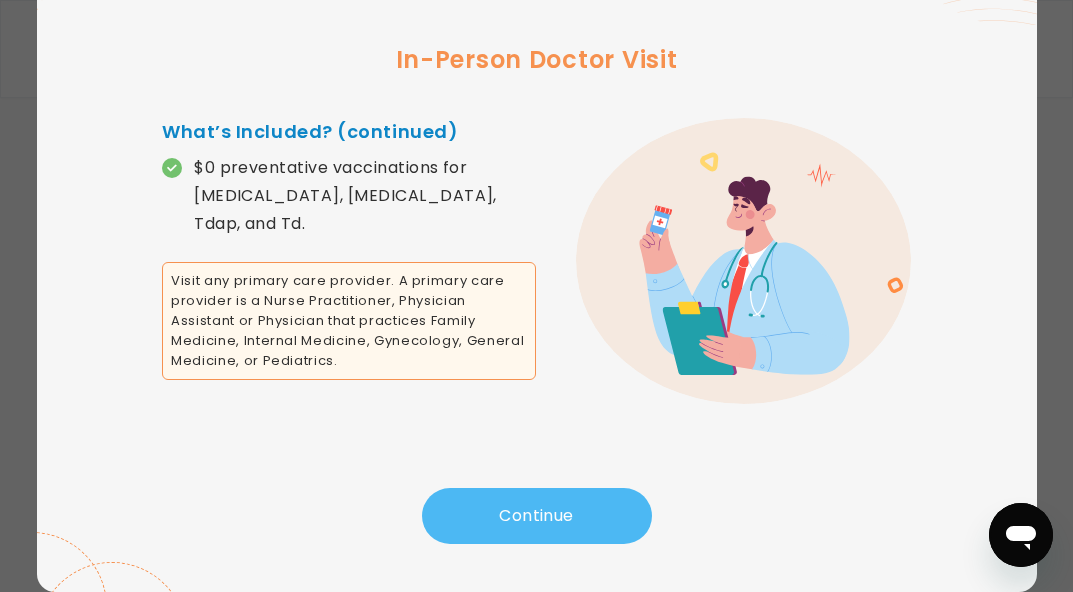 click on "Continue" at bounding box center [537, 516] 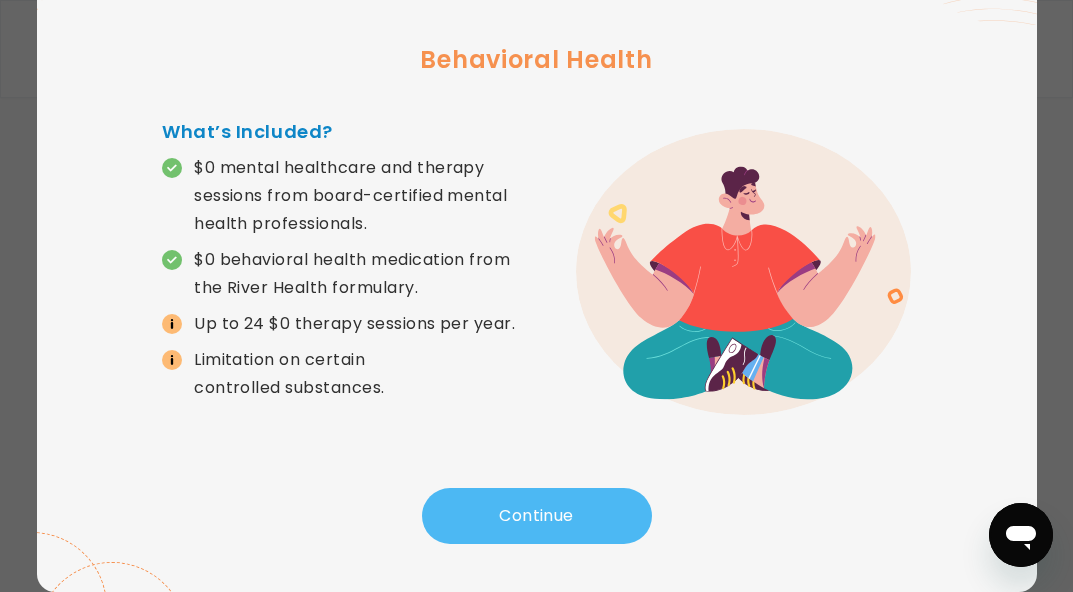 click on "Continue" at bounding box center (537, 516) 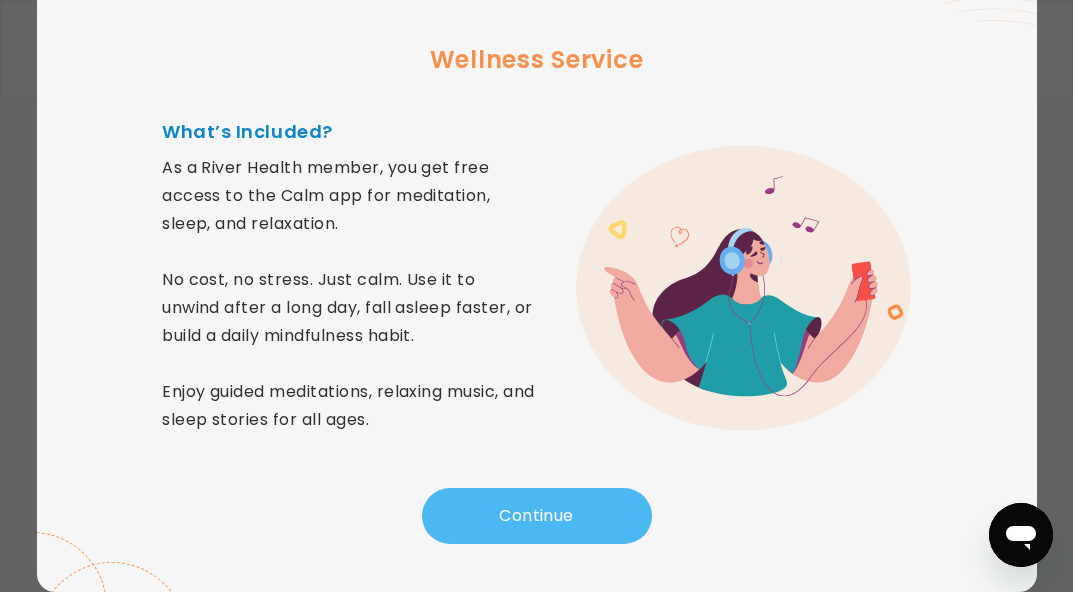 click on "Continue" at bounding box center [537, 516] 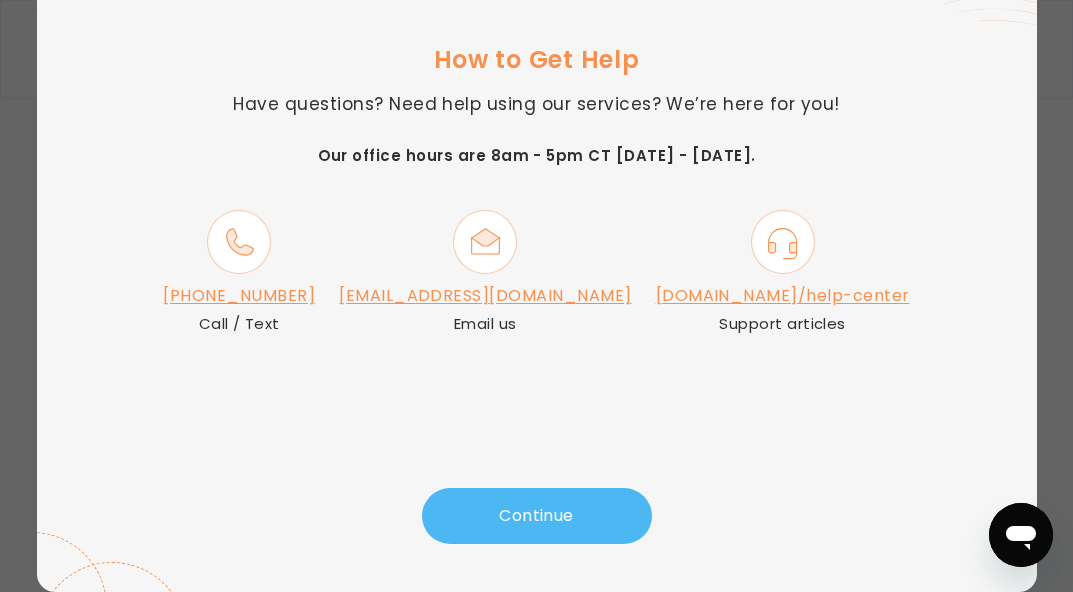 click on "Continue" at bounding box center (537, 516) 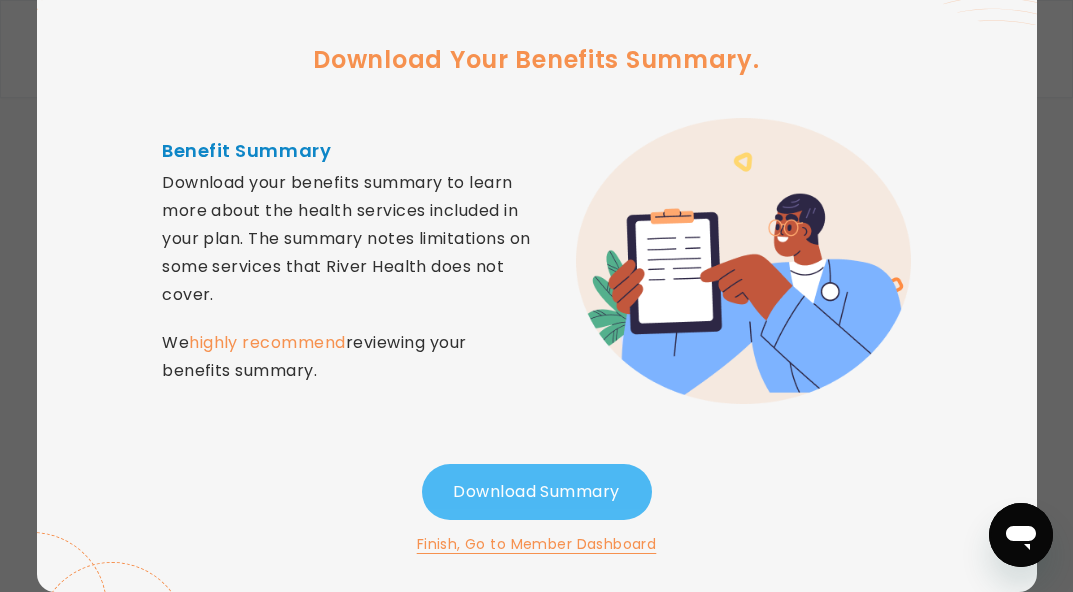 click on "Download Summary" at bounding box center [537, 492] 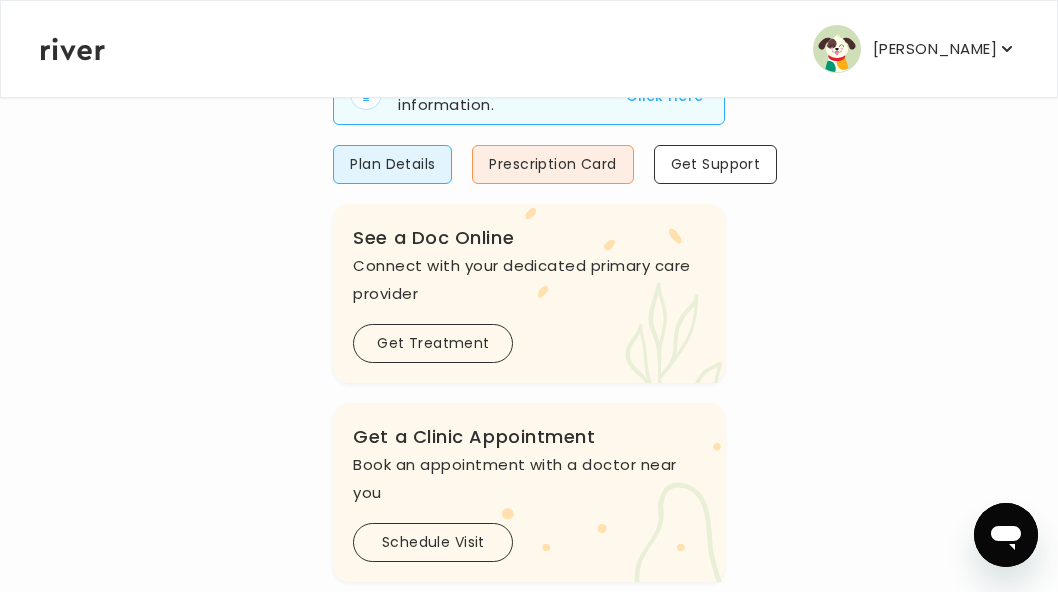scroll, scrollTop: 238, scrollLeft: 0, axis: vertical 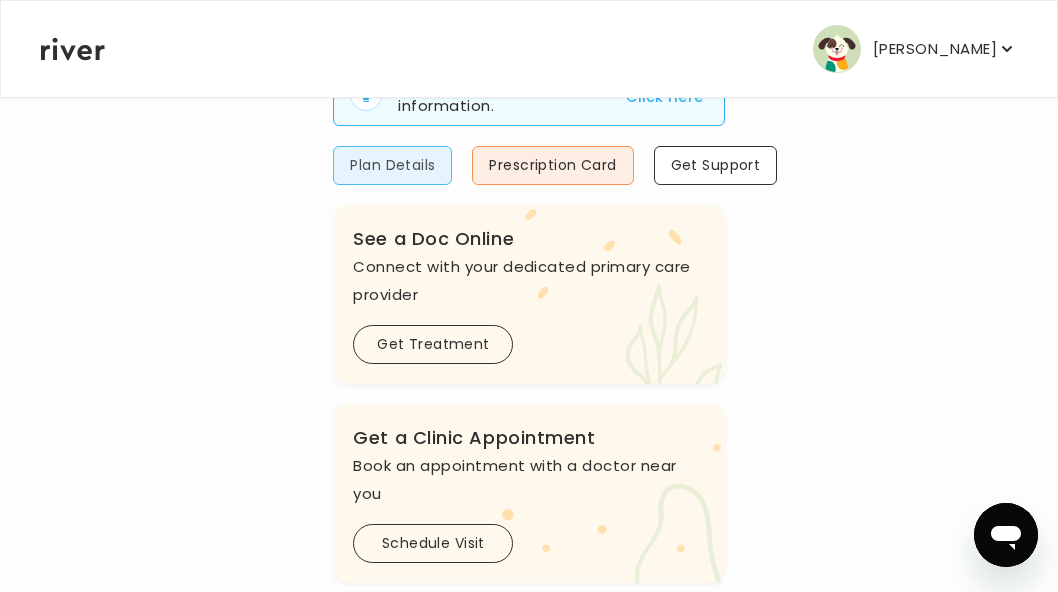 click on "Plan Details" at bounding box center [392, 165] 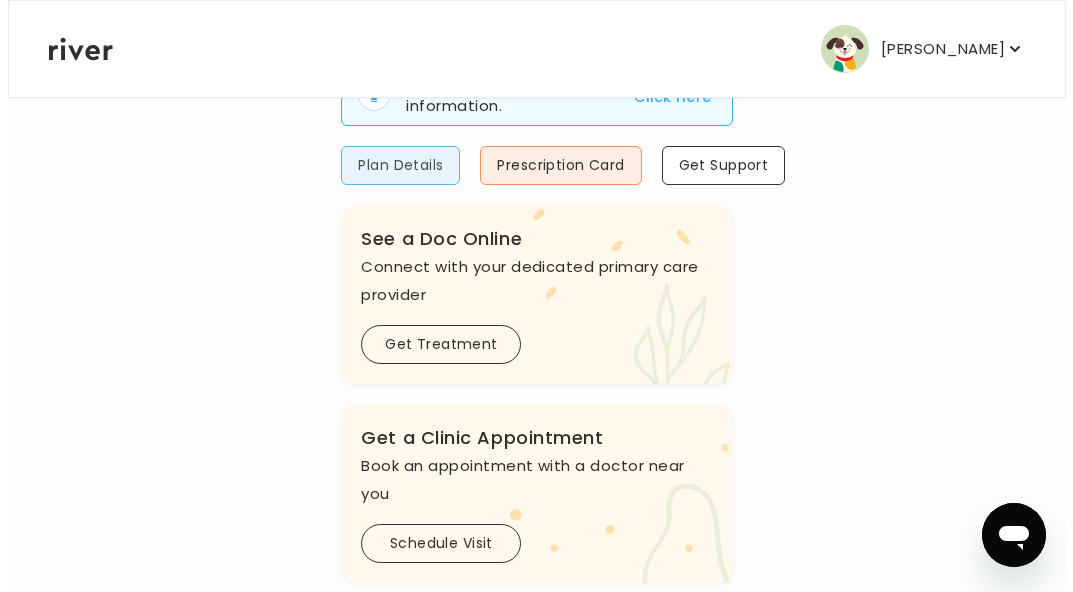 scroll, scrollTop: 0, scrollLeft: 0, axis: both 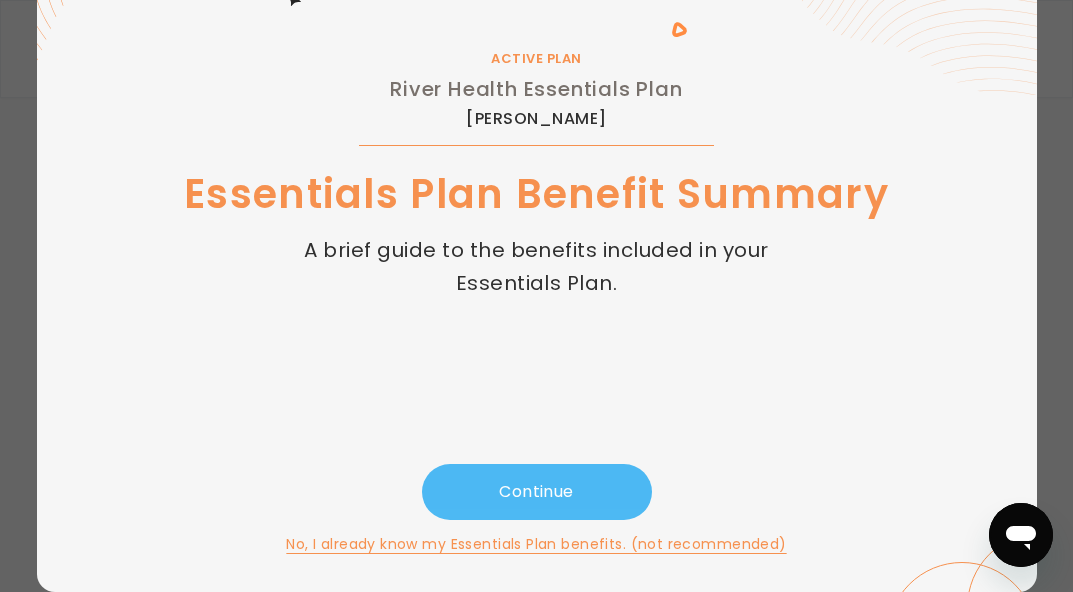 click on "Continue" at bounding box center [537, 492] 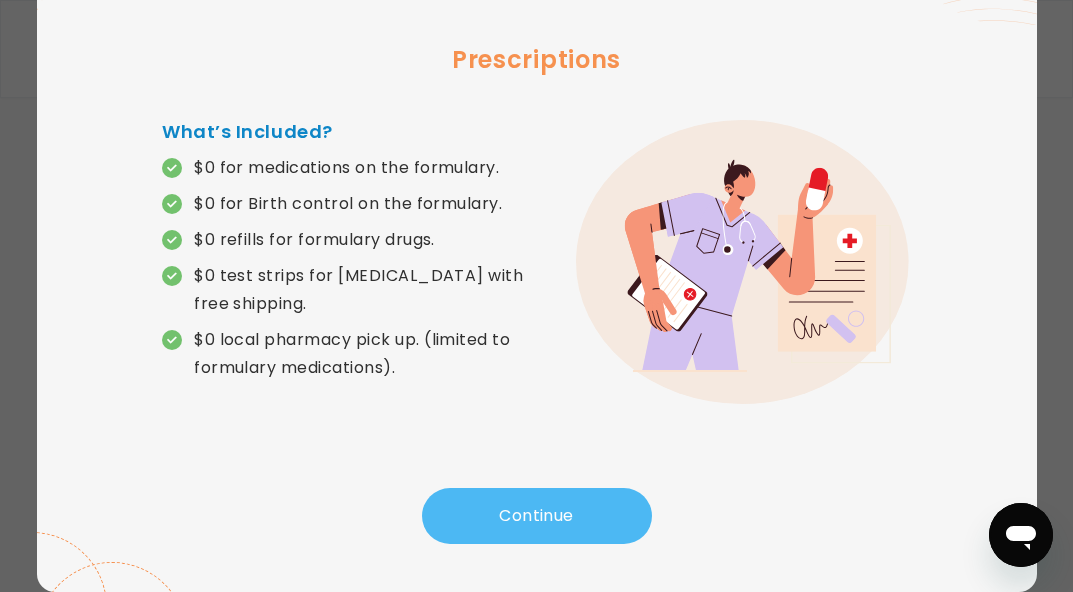 click on "Continue" at bounding box center [537, 516] 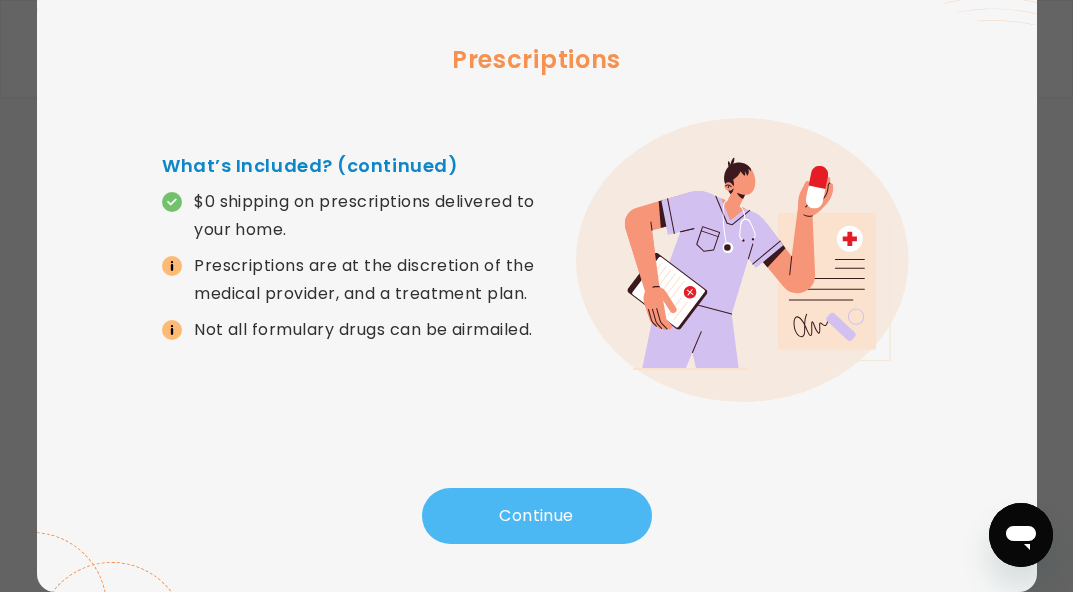 click on "Continue" at bounding box center [537, 516] 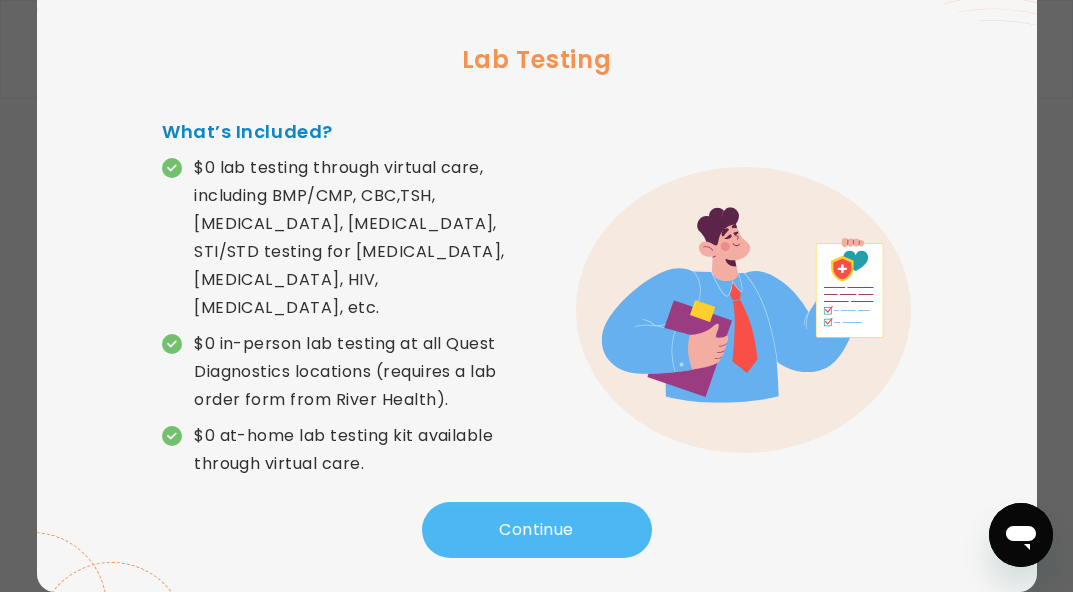 click on "Continue" at bounding box center [537, 530] 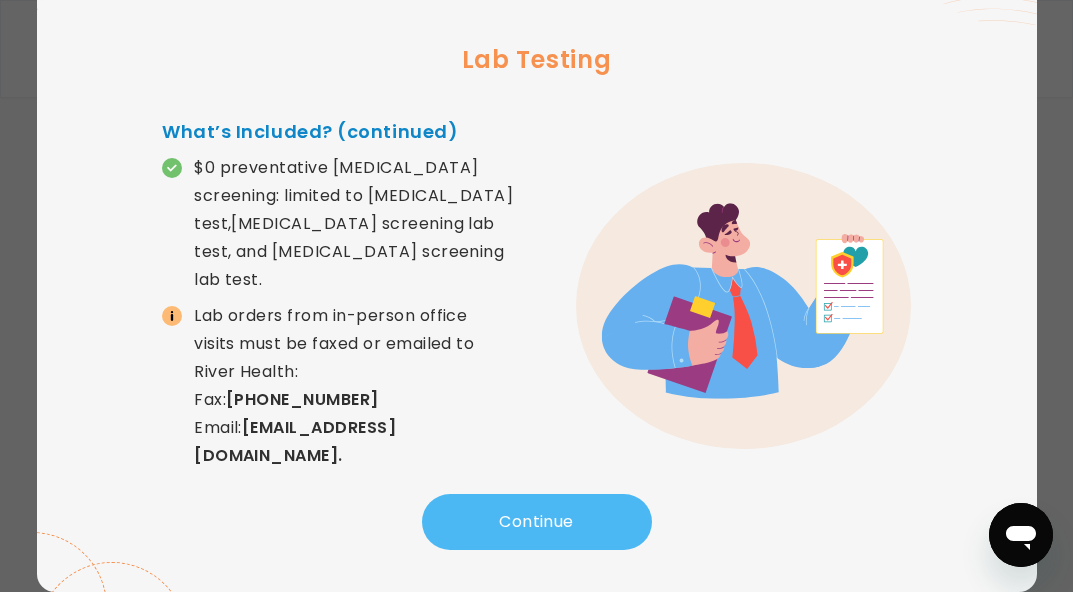 click on "Continue" at bounding box center [537, 522] 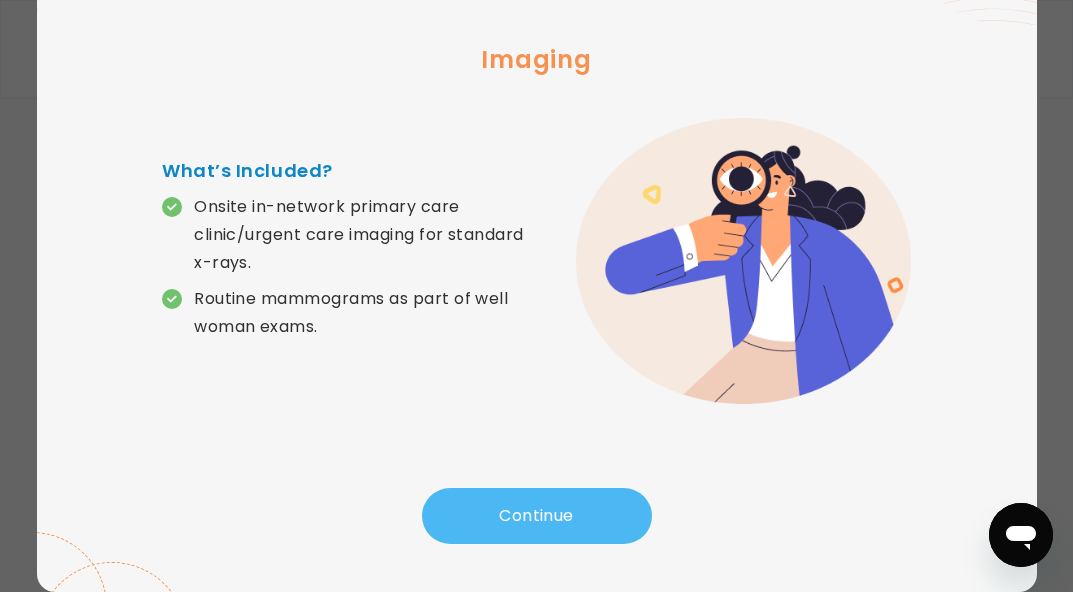 click on "Continue" at bounding box center [537, 516] 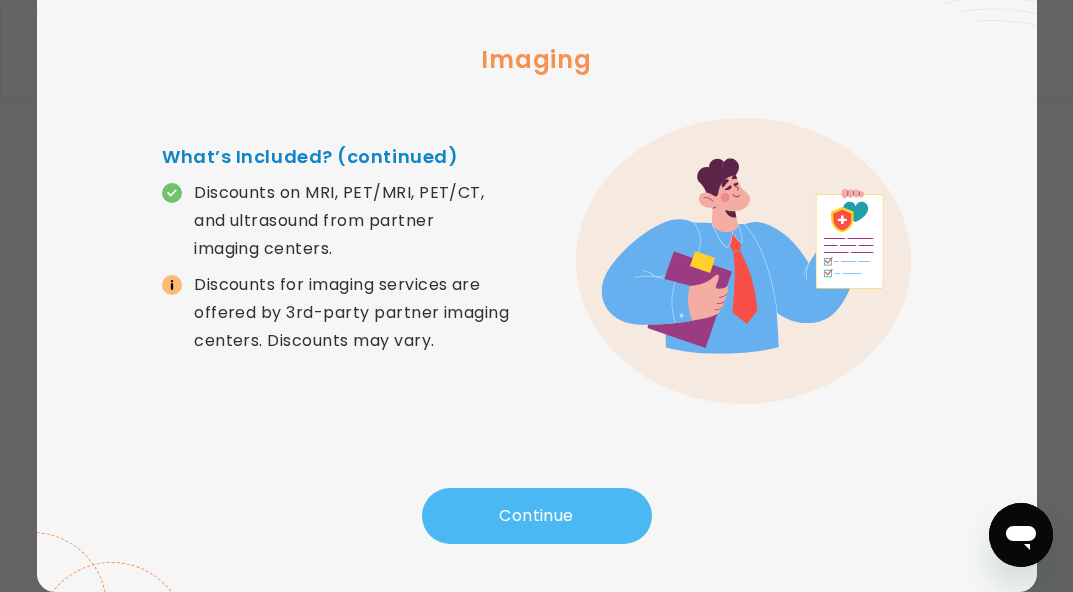 click on "Continue" at bounding box center (537, 516) 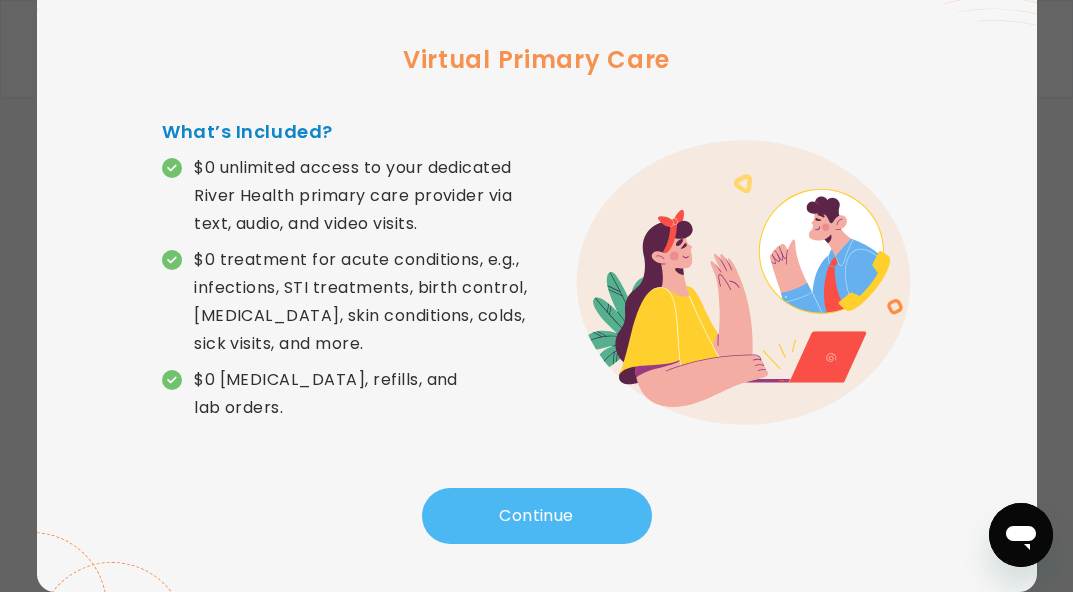 click on "Continue" at bounding box center (537, 516) 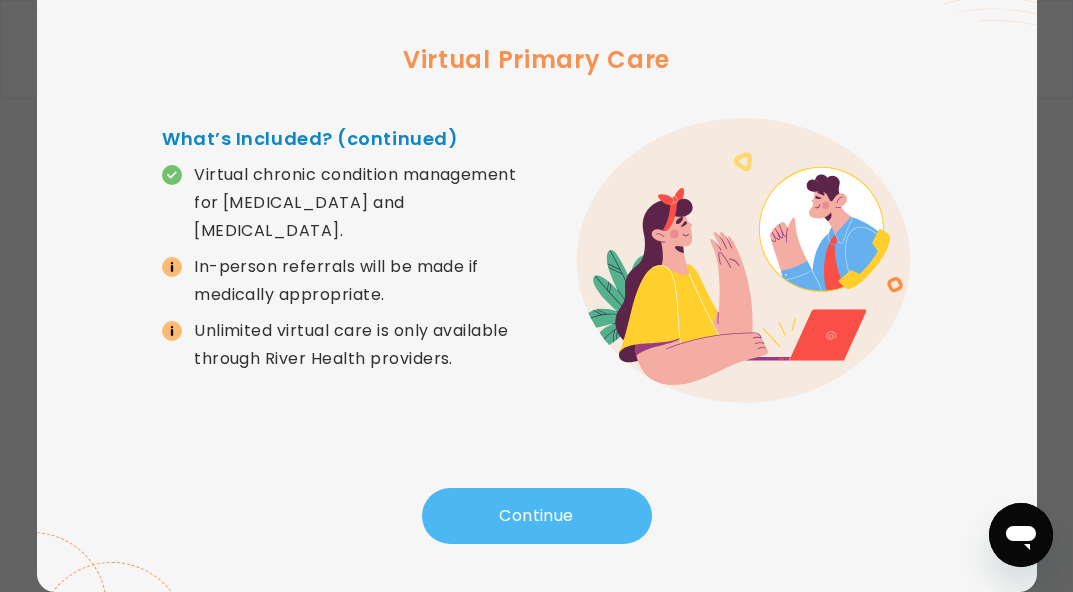 click on "Continue" at bounding box center [537, 516] 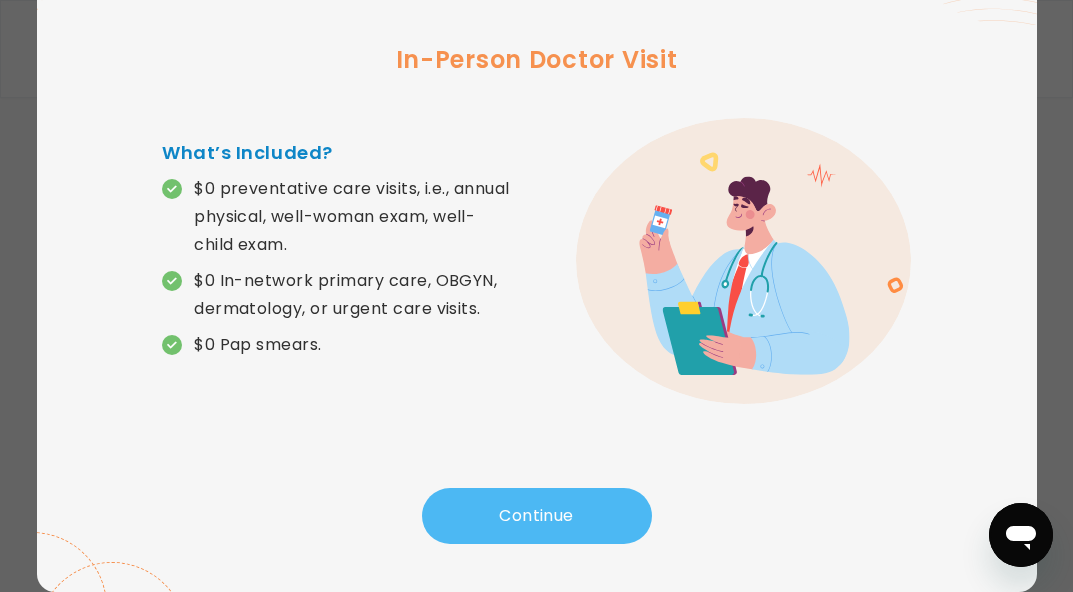 click on "Continue" at bounding box center (537, 516) 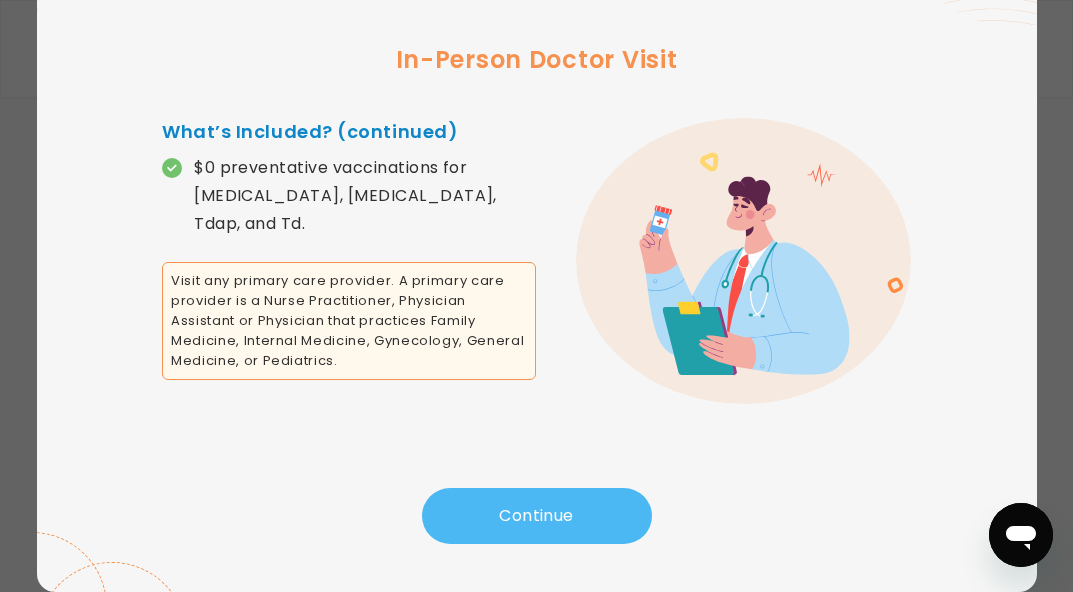 click on "Continue" at bounding box center [537, 516] 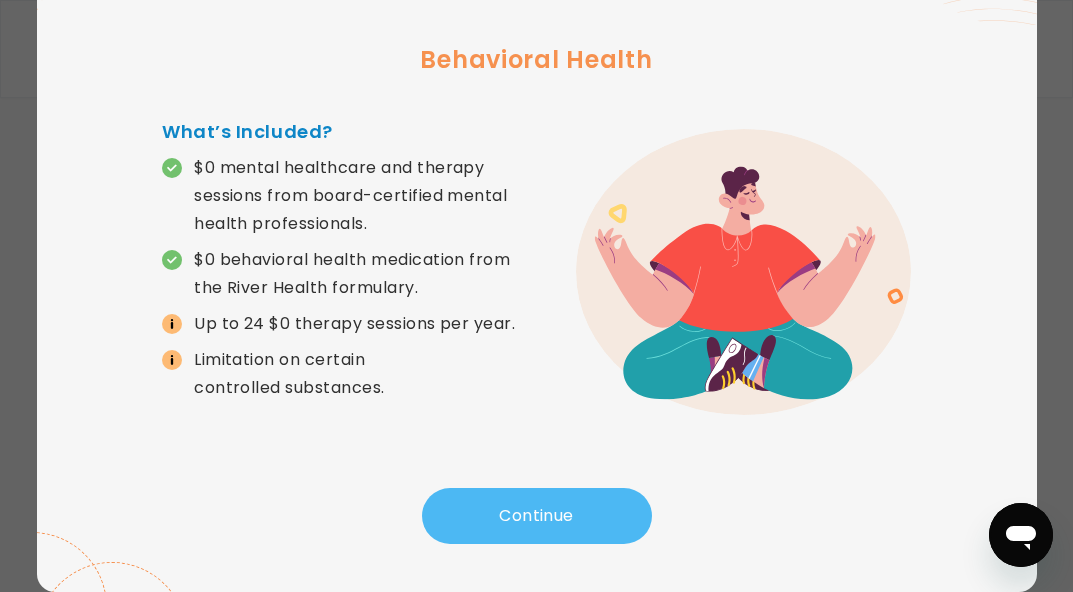click on "Continue" at bounding box center (537, 516) 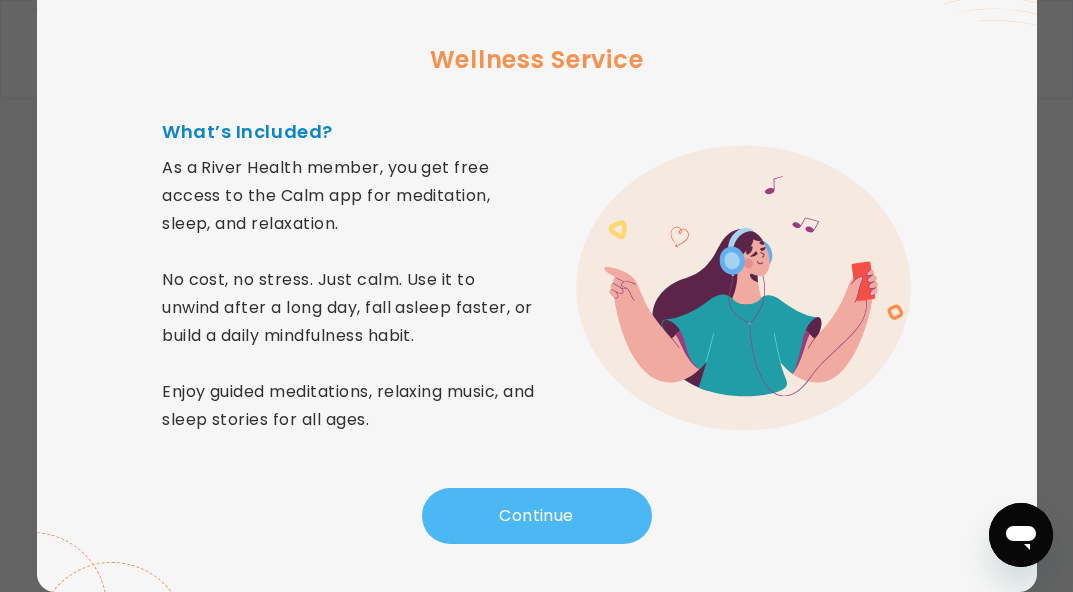 click on "Continue" at bounding box center [537, 516] 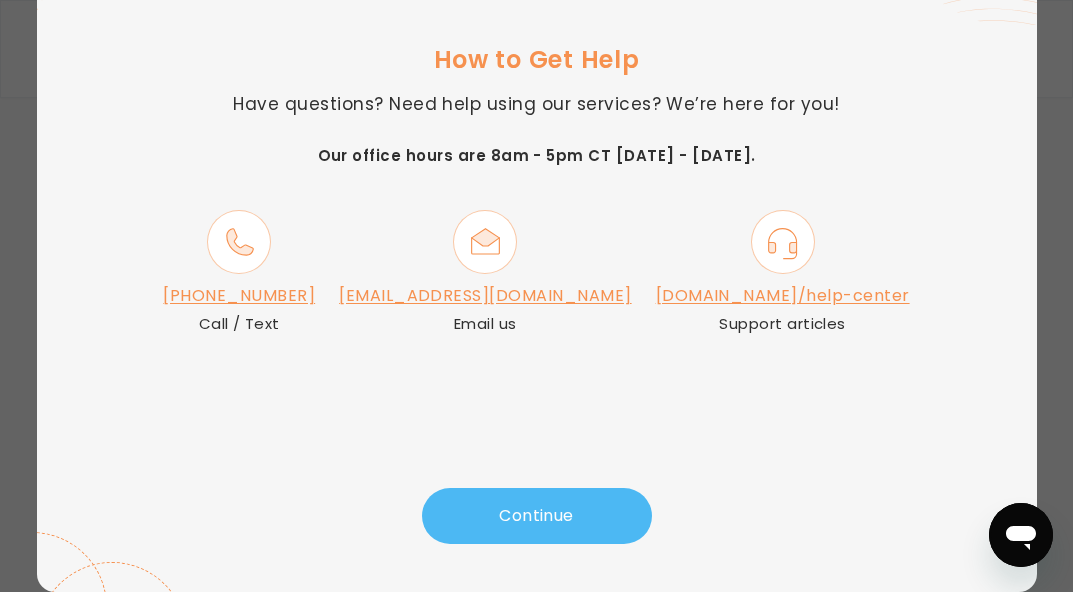 click on "Continue" at bounding box center (537, 516) 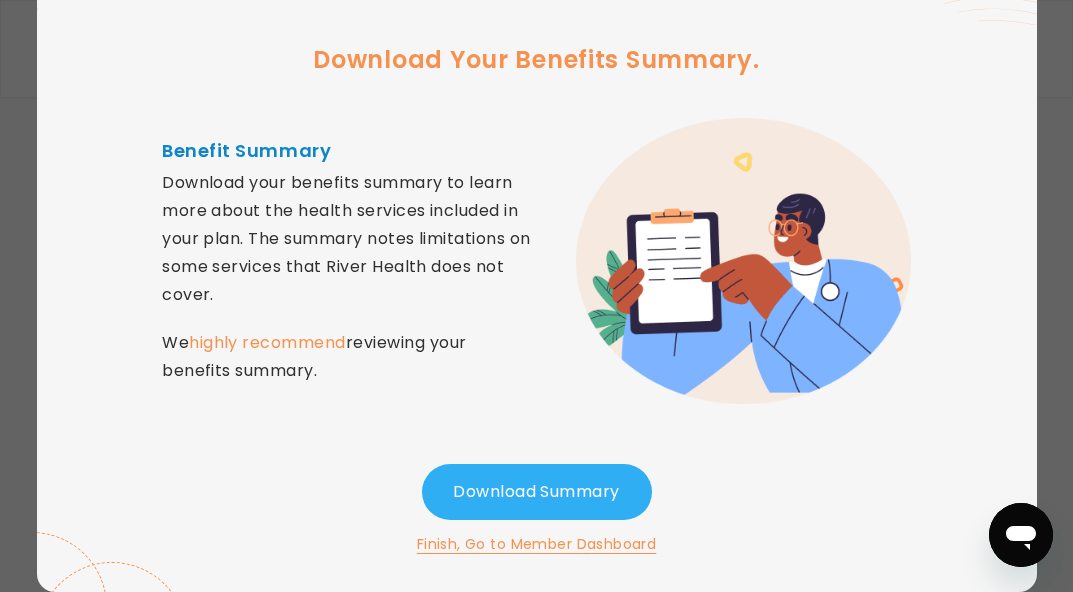 click on "Finish, Go to Member Dashboard" at bounding box center (537, 544) 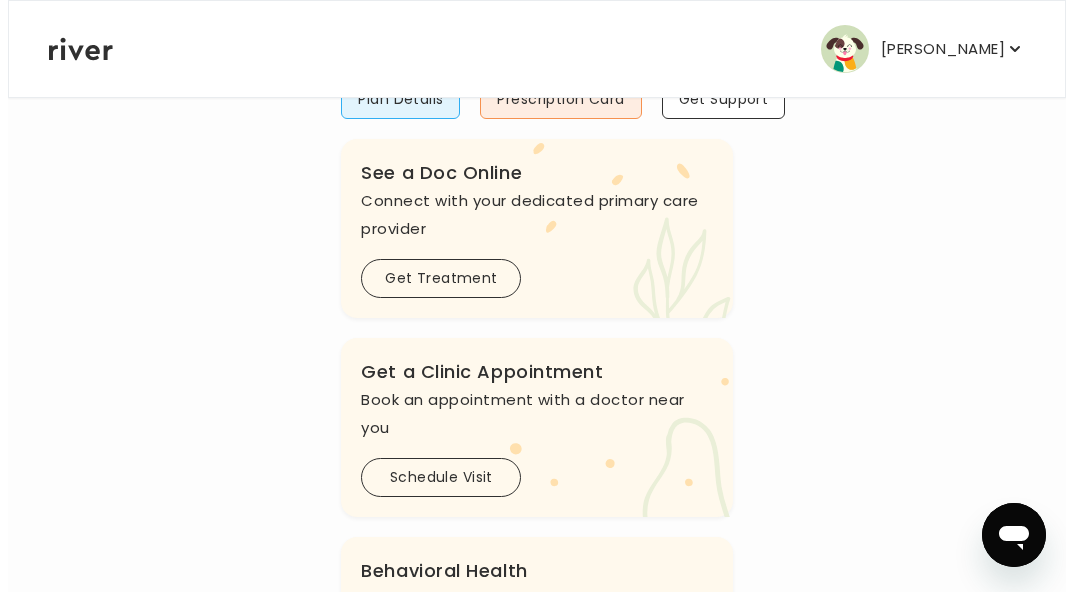 scroll, scrollTop: 0, scrollLeft: 0, axis: both 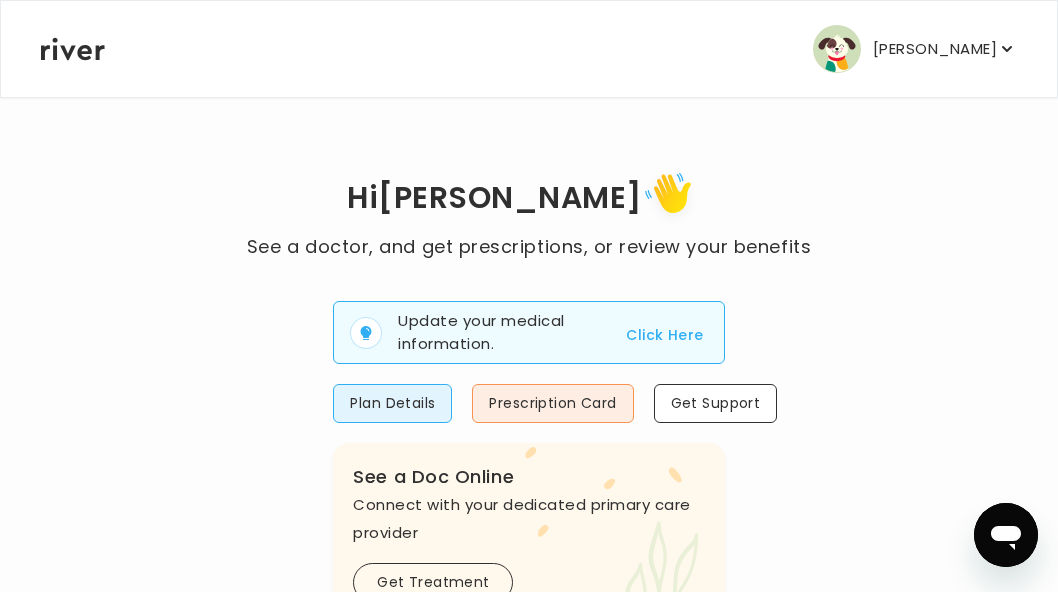 click on "[PERSON_NAME]" at bounding box center (935, 49) 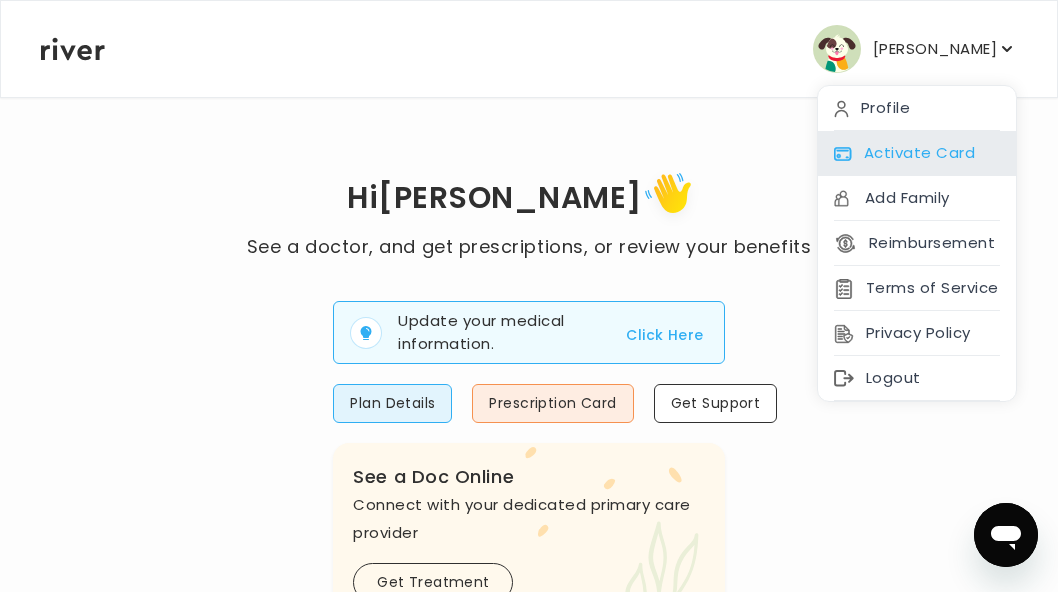 click on "Activate Card" at bounding box center [917, 153] 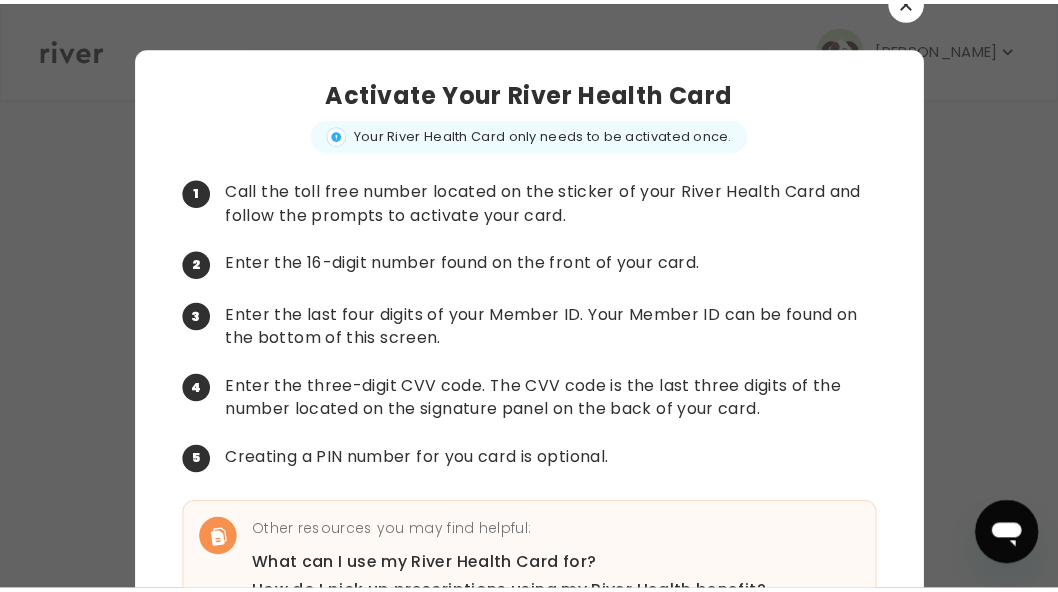 scroll, scrollTop: 0, scrollLeft: 0, axis: both 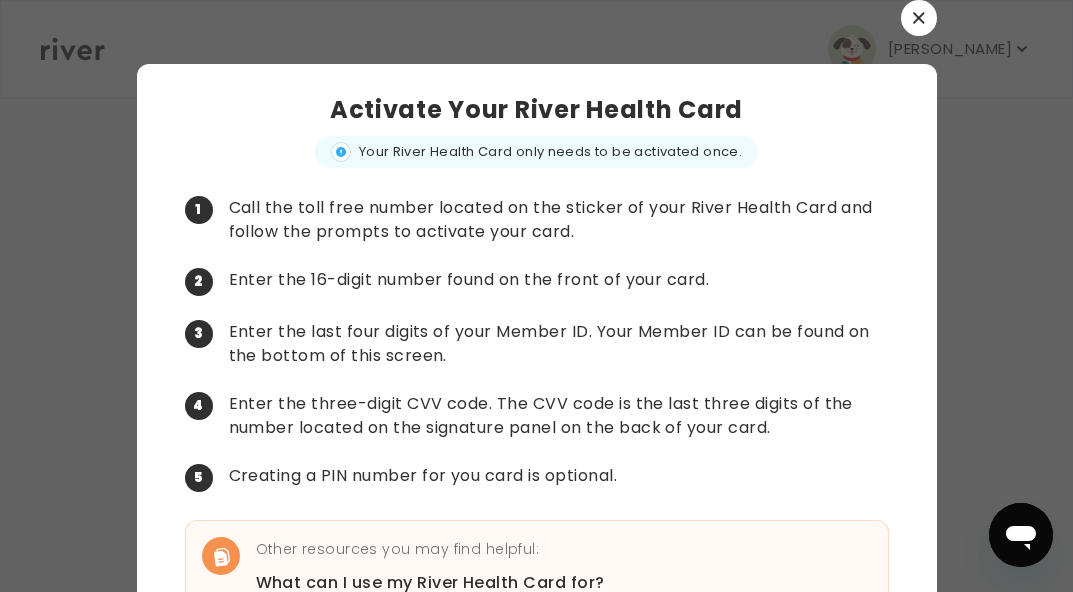 click 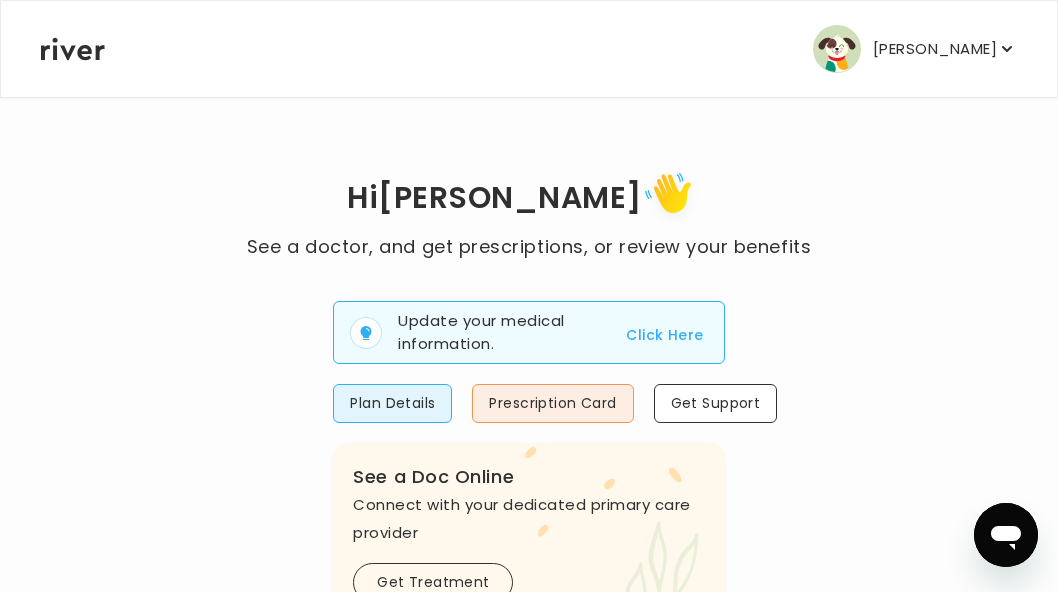 click at bounding box center [837, 49] 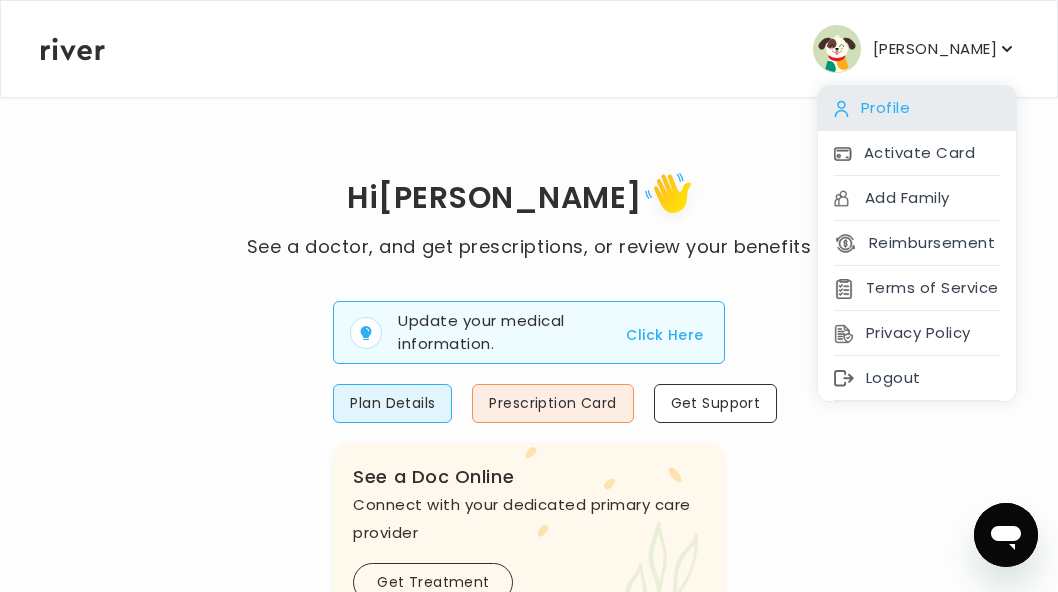 click on "Profile" at bounding box center (917, 108) 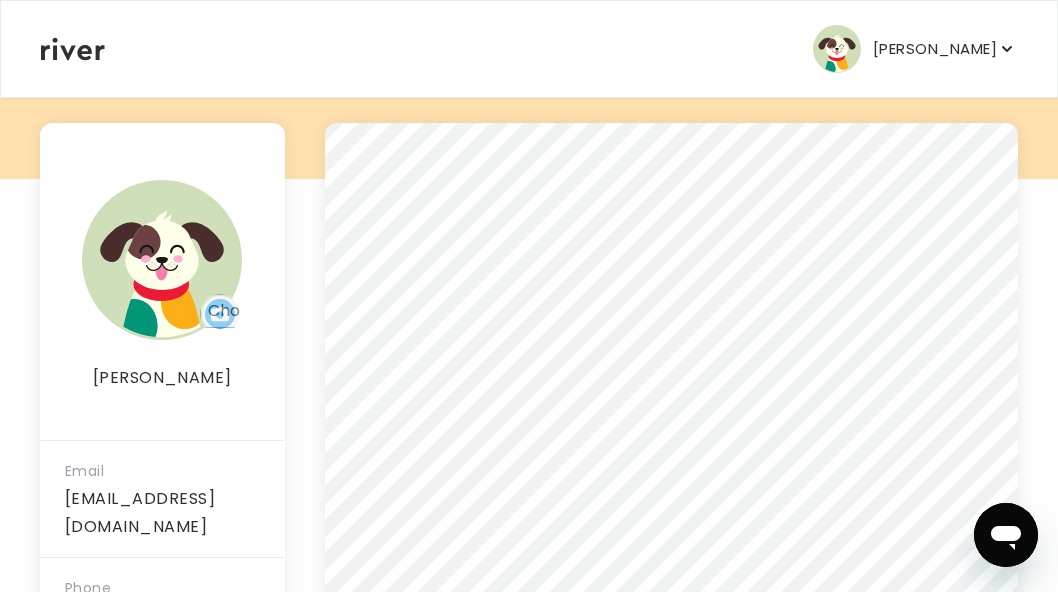 scroll, scrollTop: 266, scrollLeft: 0, axis: vertical 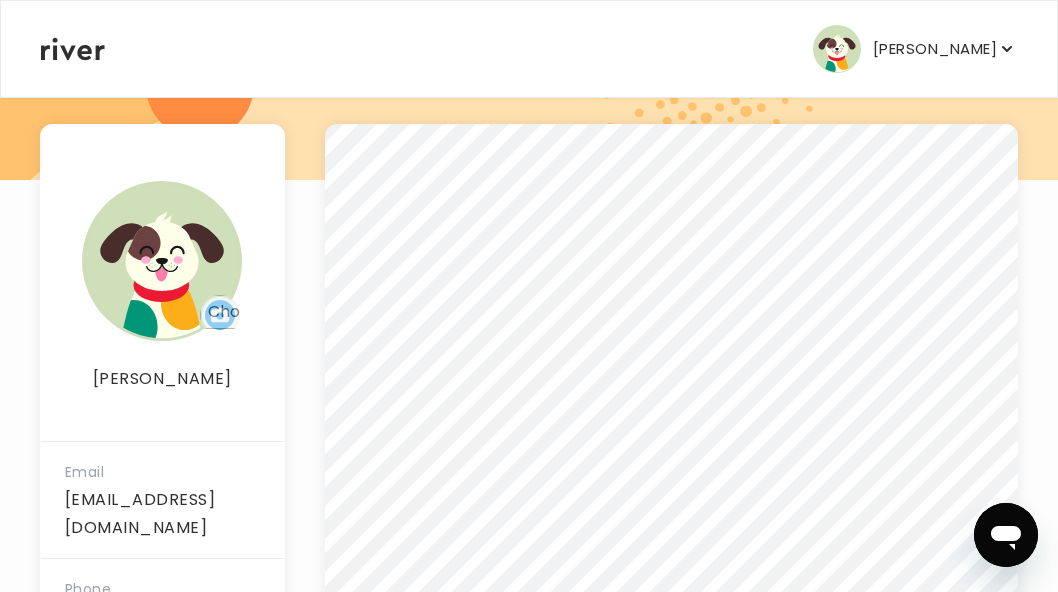 click 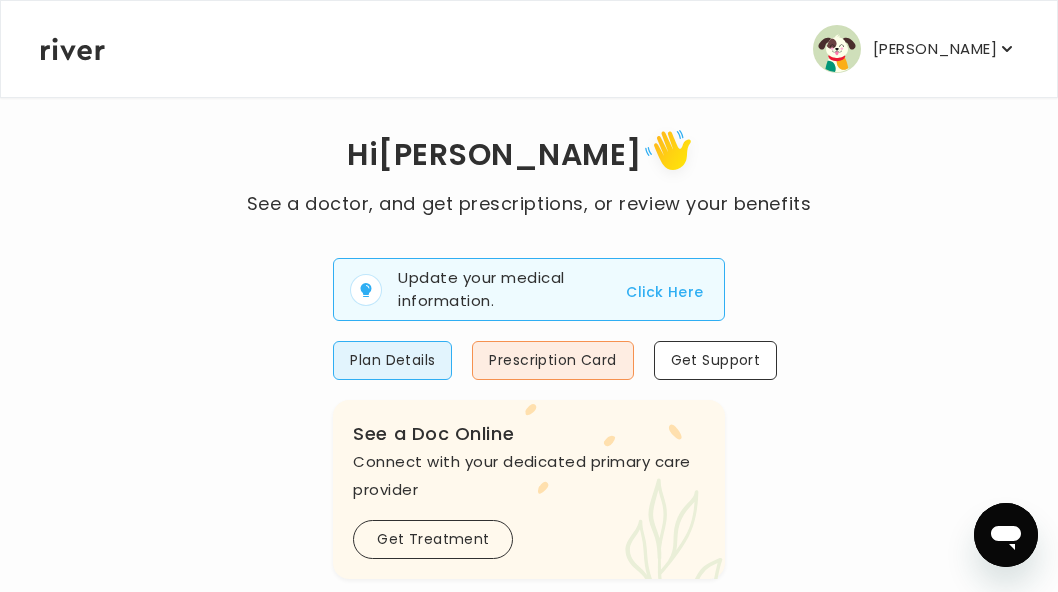 scroll, scrollTop: 0, scrollLeft: 0, axis: both 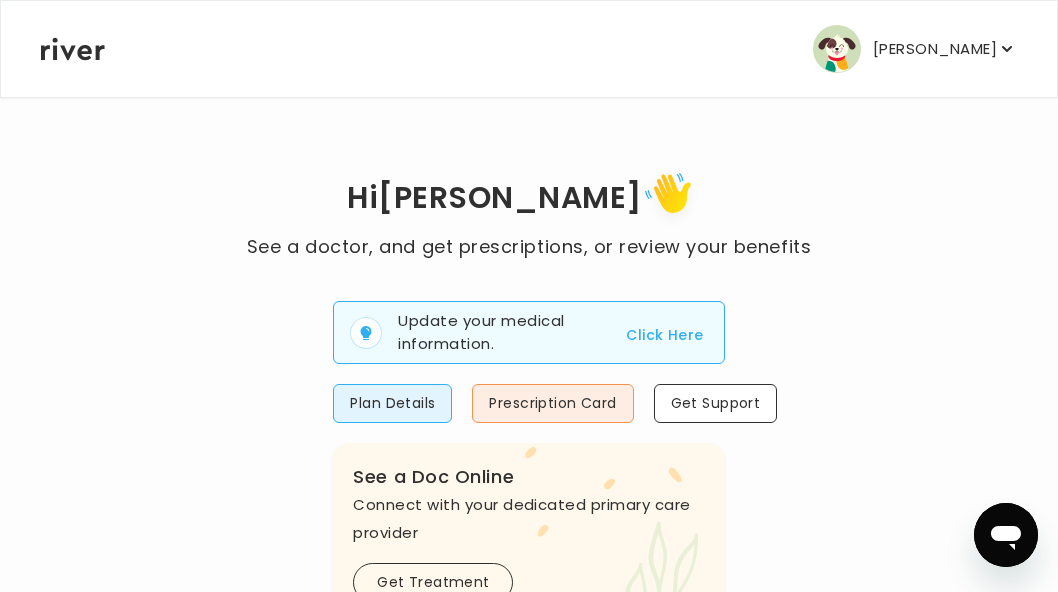 click on "Click Here" at bounding box center (664, 335) 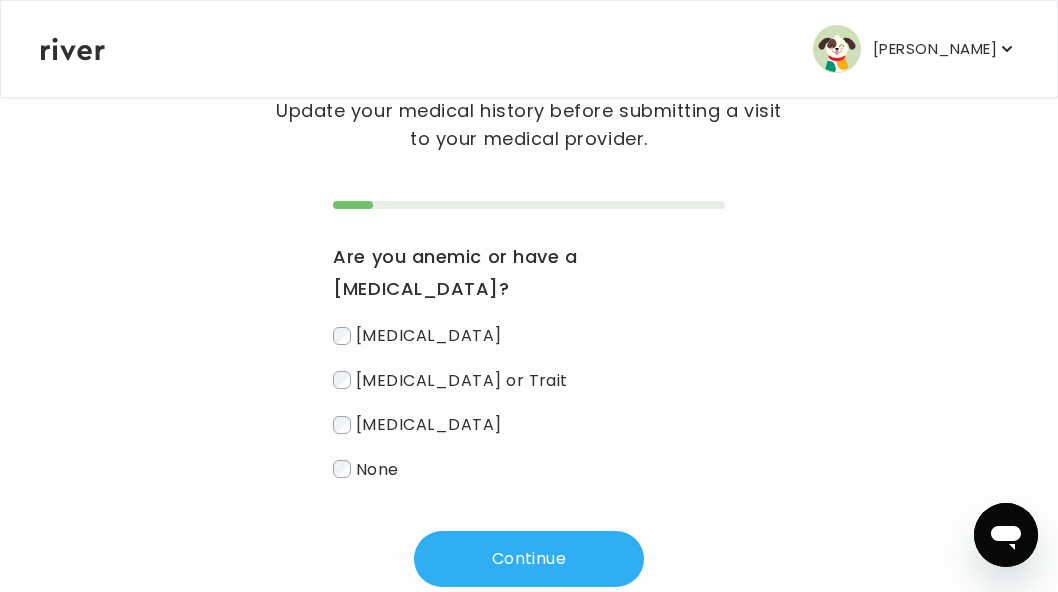 scroll, scrollTop: 175, scrollLeft: 0, axis: vertical 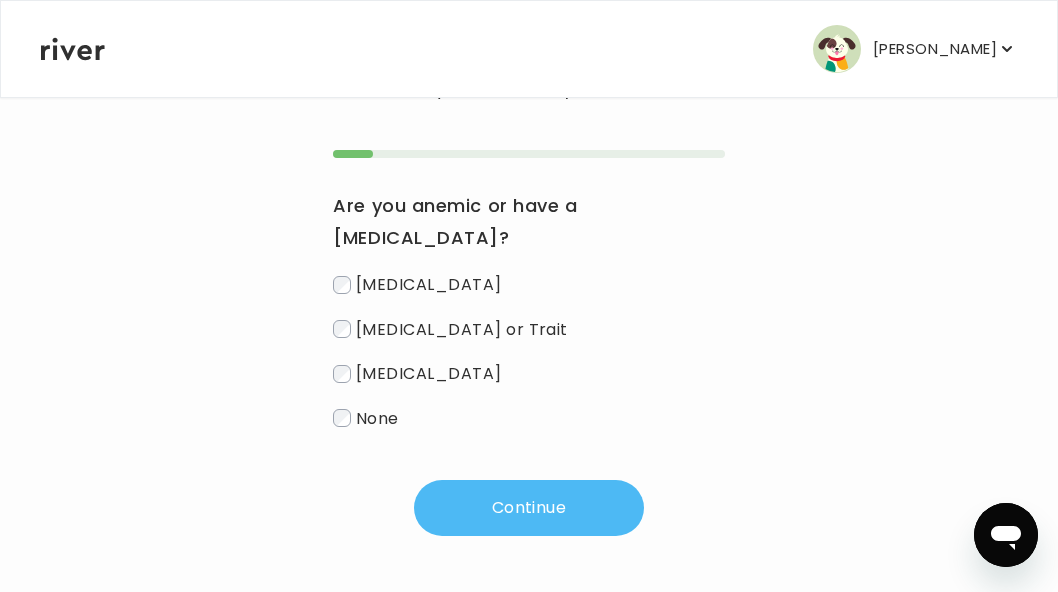 click on "Continue" at bounding box center [529, 508] 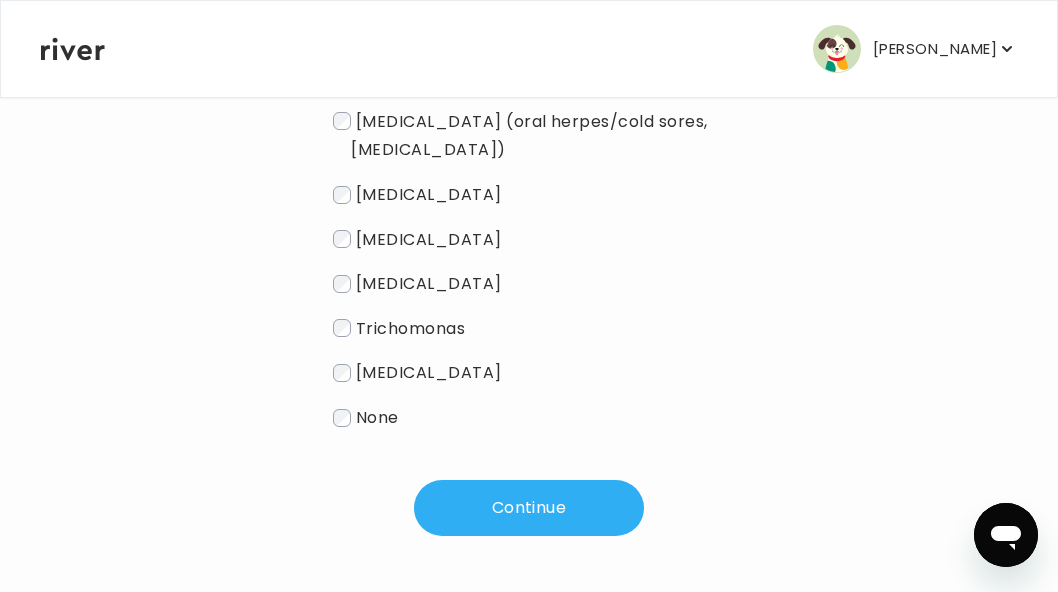 scroll, scrollTop: 507, scrollLeft: 0, axis: vertical 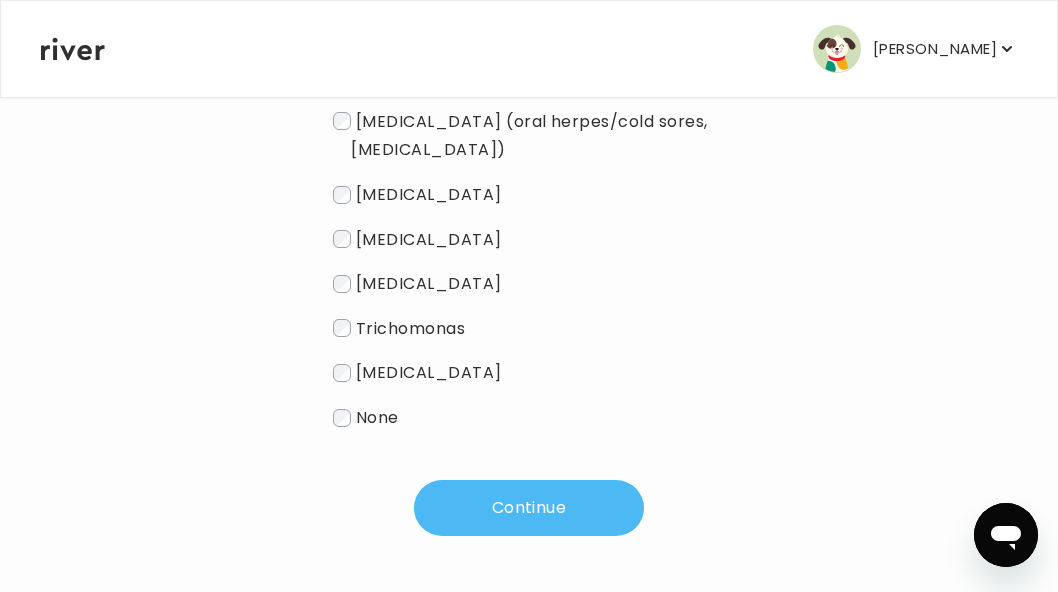 click on "Continue" at bounding box center (529, 508) 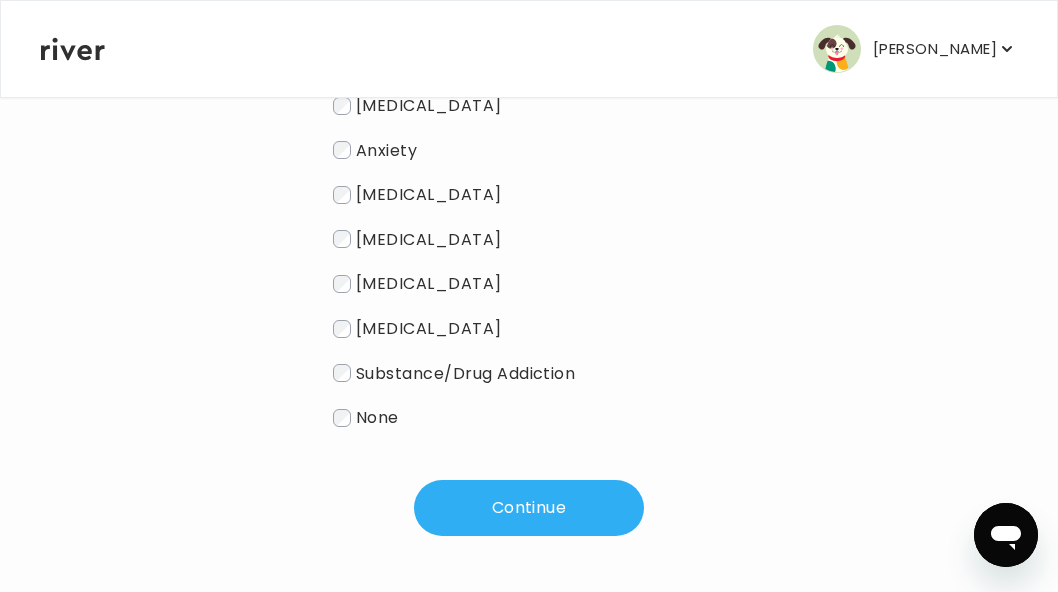 scroll, scrollTop: 356, scrollLeft: 0, axis: vertical 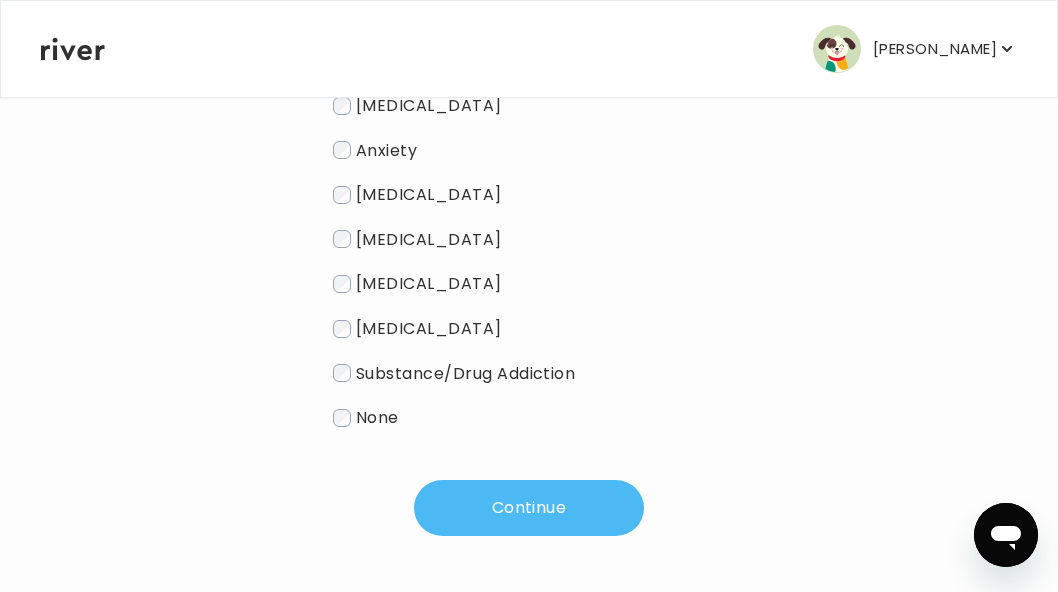 click on "Continue" at bounding box center [529, 508] 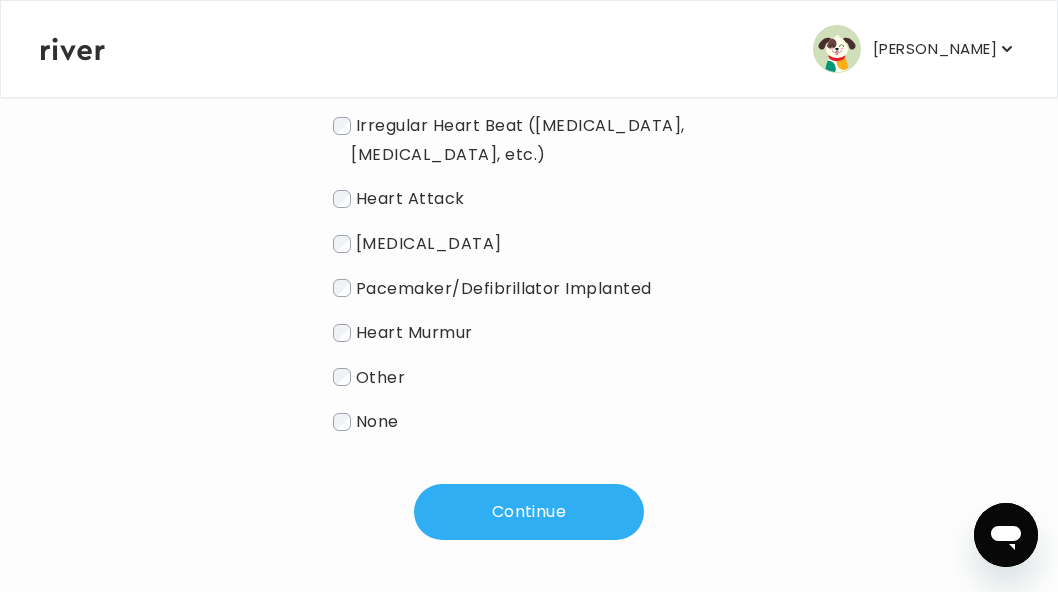 scroll, scrollTop: 423, scrollLeft: 0, axis: vertical 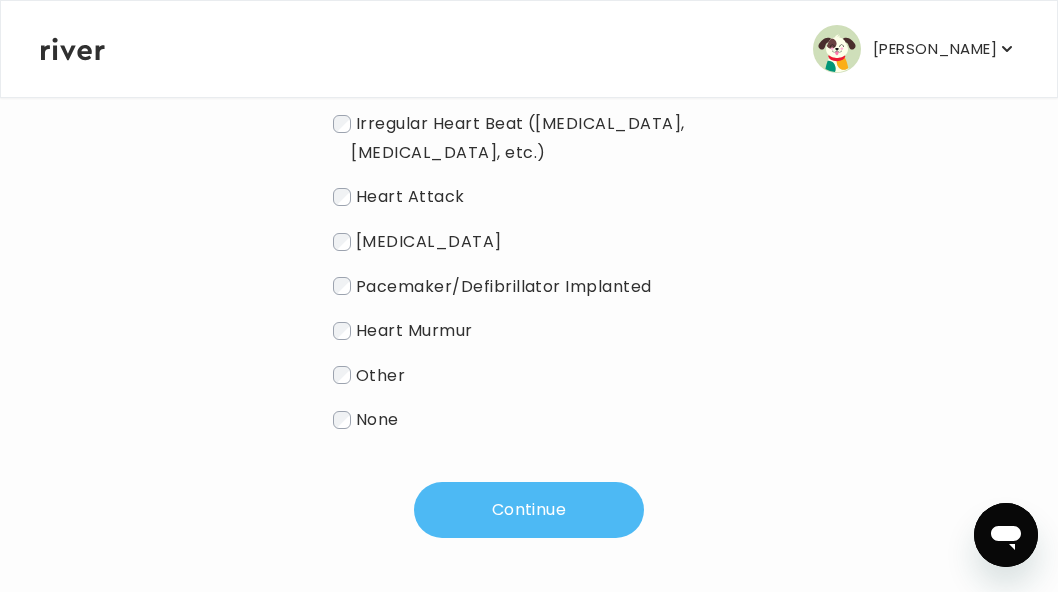 click on "Continue" at bounding box center (529, 510) 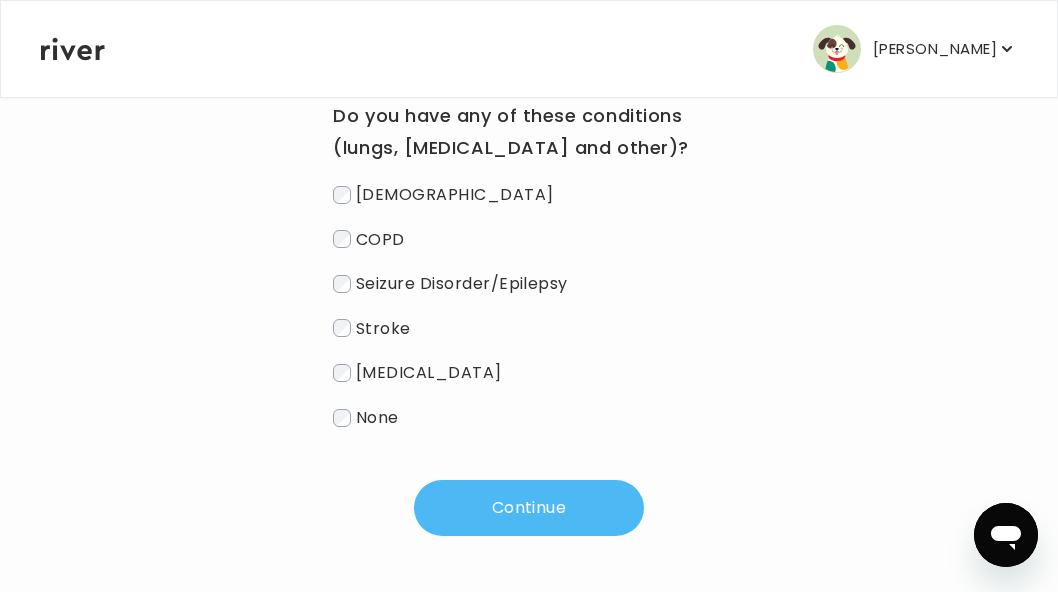 click on "Continue" at bounding box center [529, 508] 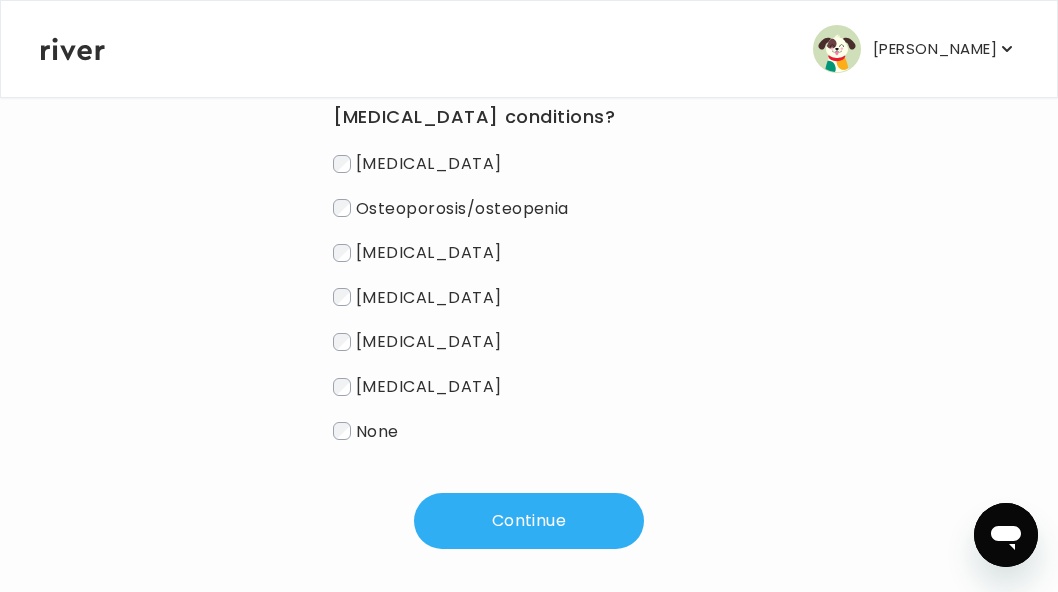 scroll, scrollTop: 295, scrollLeft: 0, axis: vertical 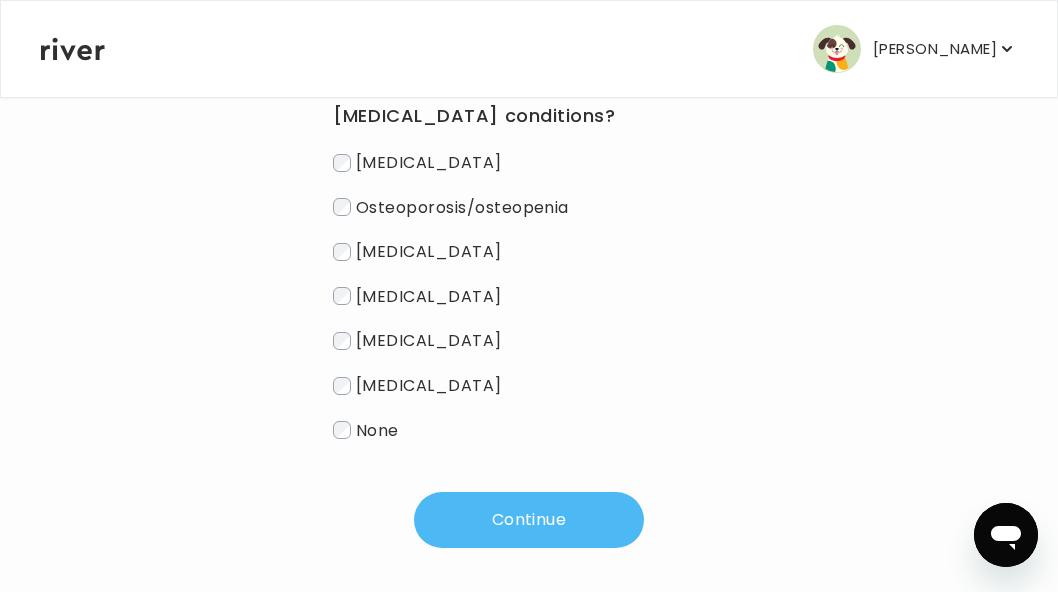click on "Continue" at bounding box center (529, 520) 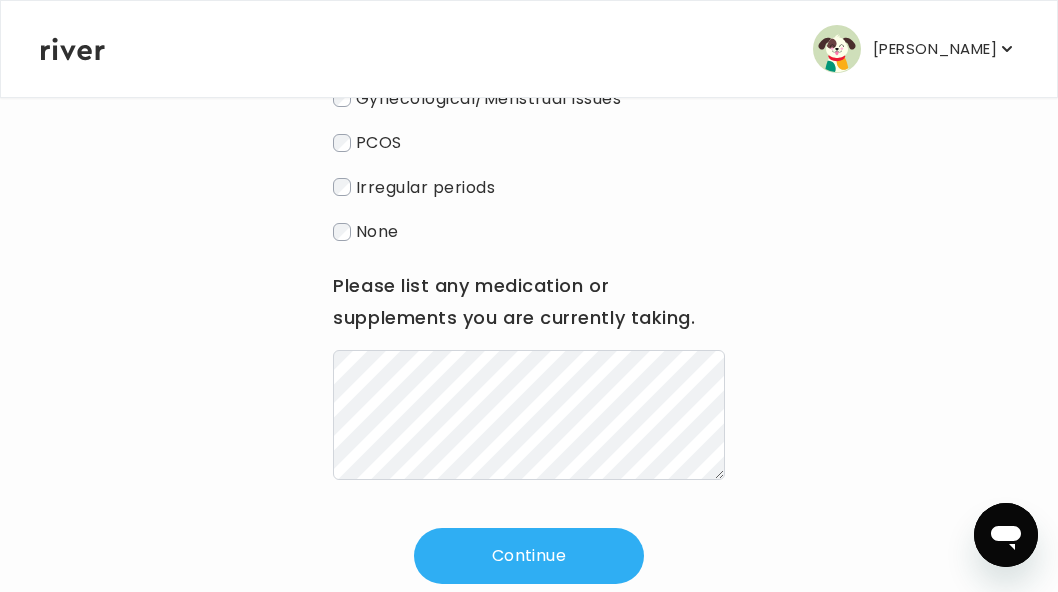 scroll, scrollTop: 405, scrollLeft: 0, axis: vertical 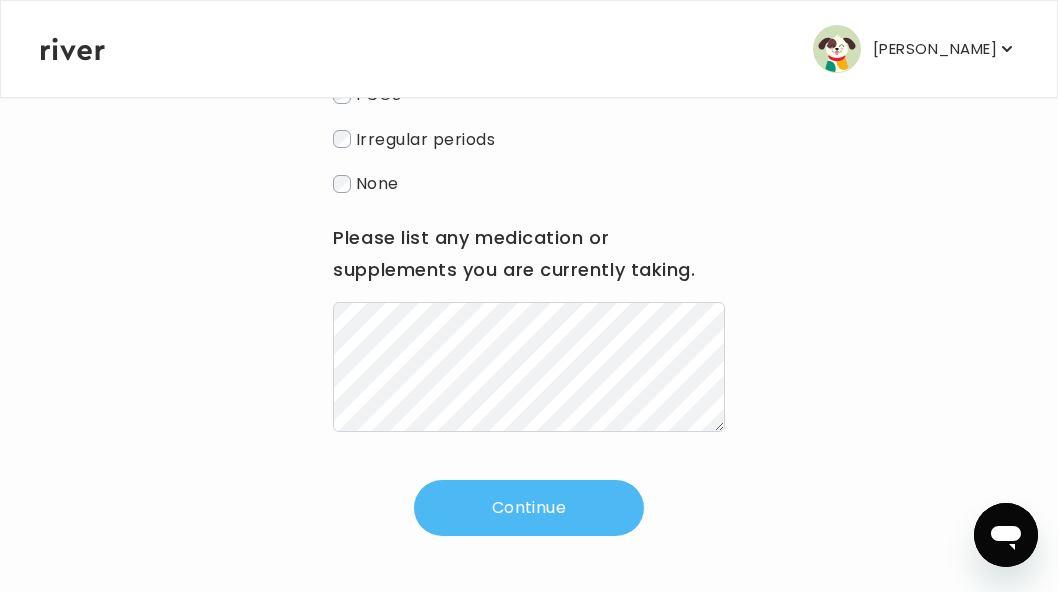 click on "Continue" at bounding box center [529, 508] 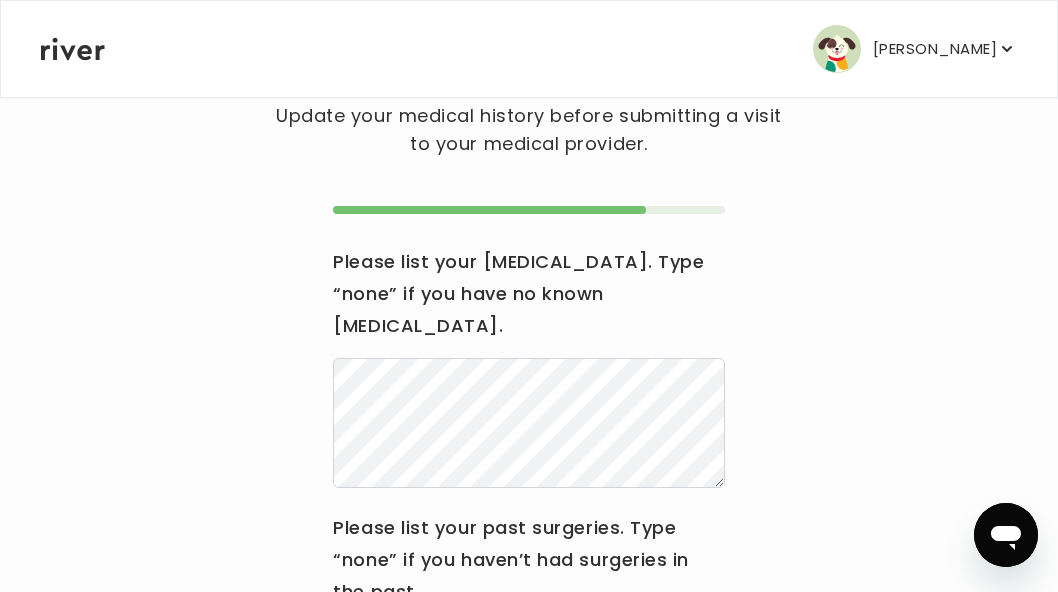 scroll, scrollTop: 116, scrollLeft: 0, axis: vertical 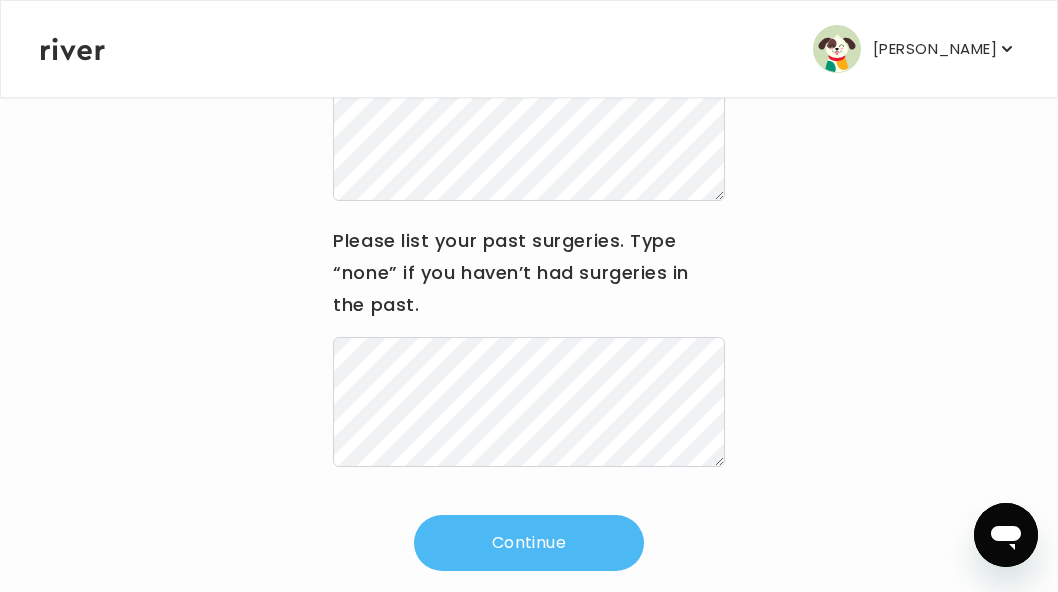 click on "Continue" at bounding box center (529, 543) 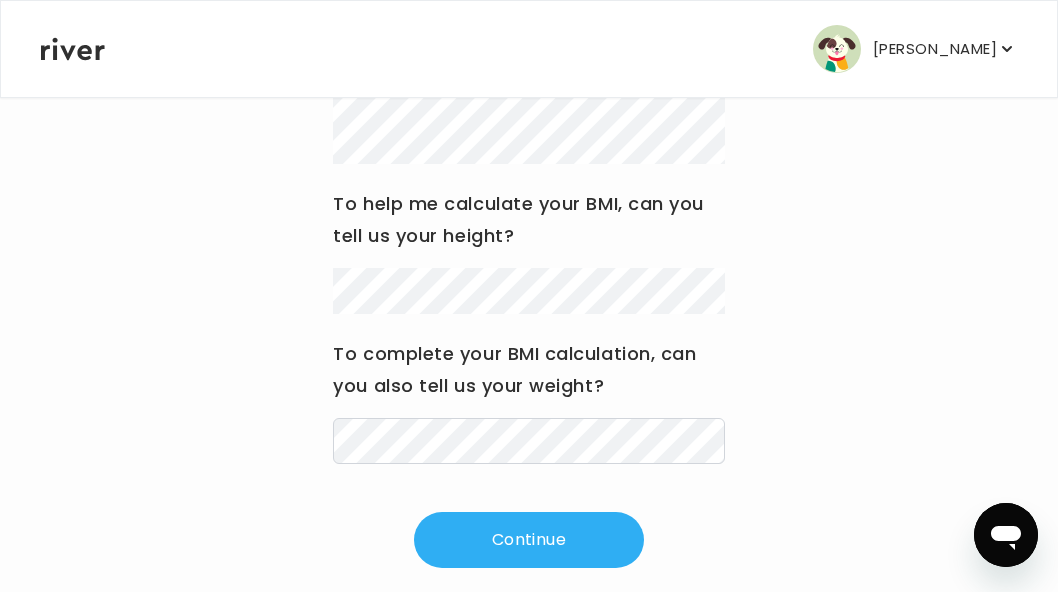 scroll, scrollTop: 418, scrollLeft: 0, axis: vertical 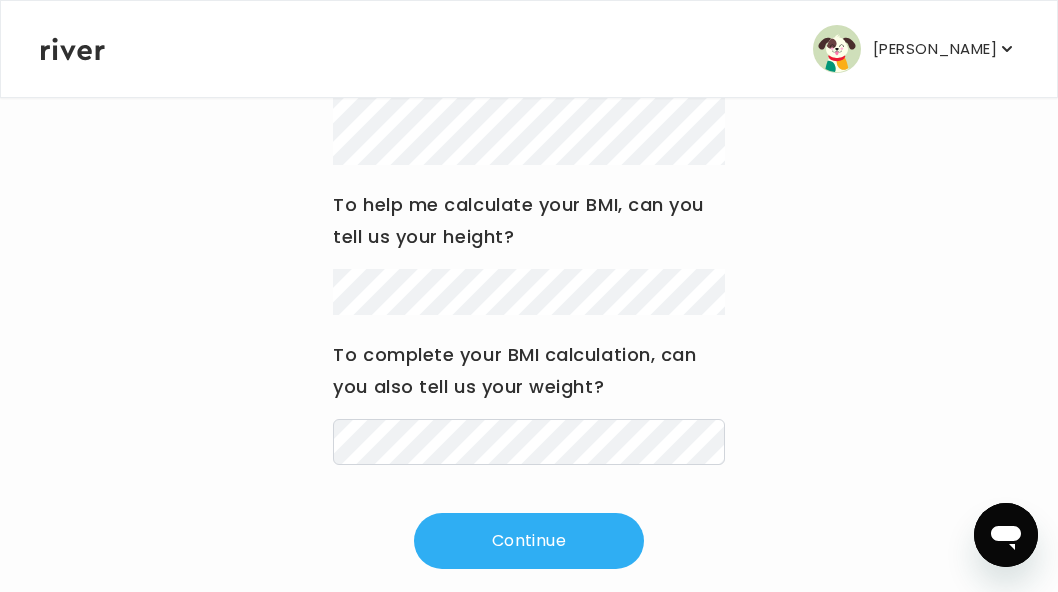 click on "Hi  [PERSON_NAME] Update your medical history before submitting a visit to your medical provider. For emergencies, who should we contact? Just their full name and phone number. To help me calculate your BMI, can you tell us your height? To complete your BMI calculation, can you also tell us your weight? Continue" at bounding box center (529, 151) 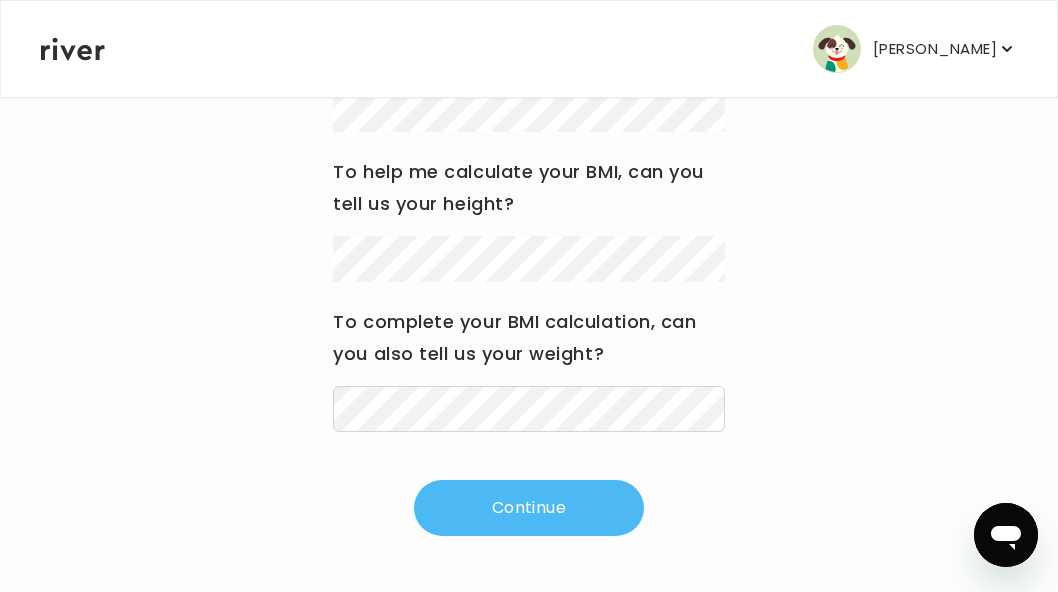 click on "Continue" at bounding box center (529, 508) 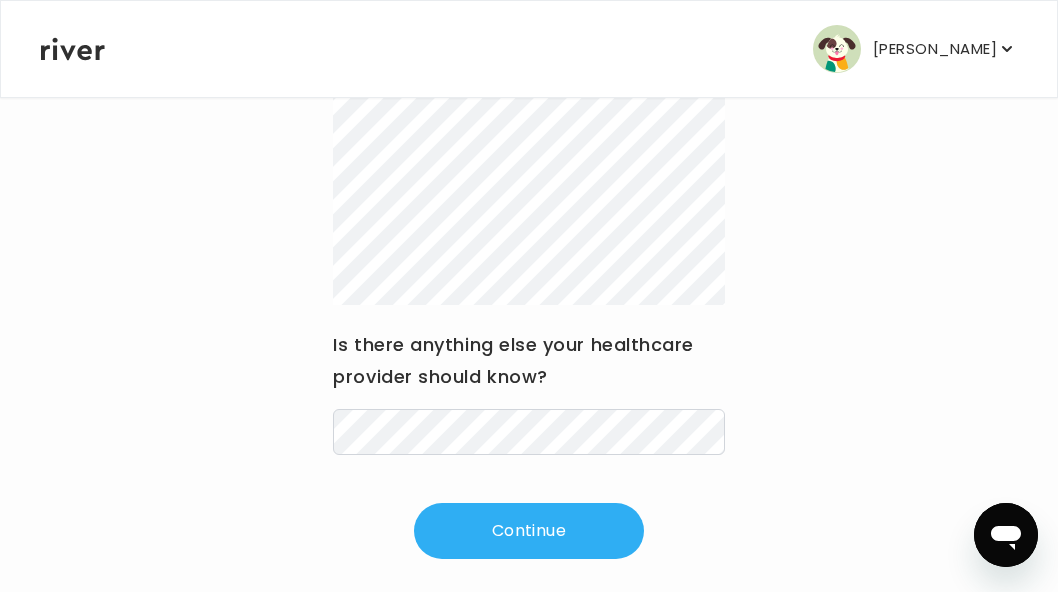 scroll, scrollTop: 449, scrollLeft: 0, axis: vertical 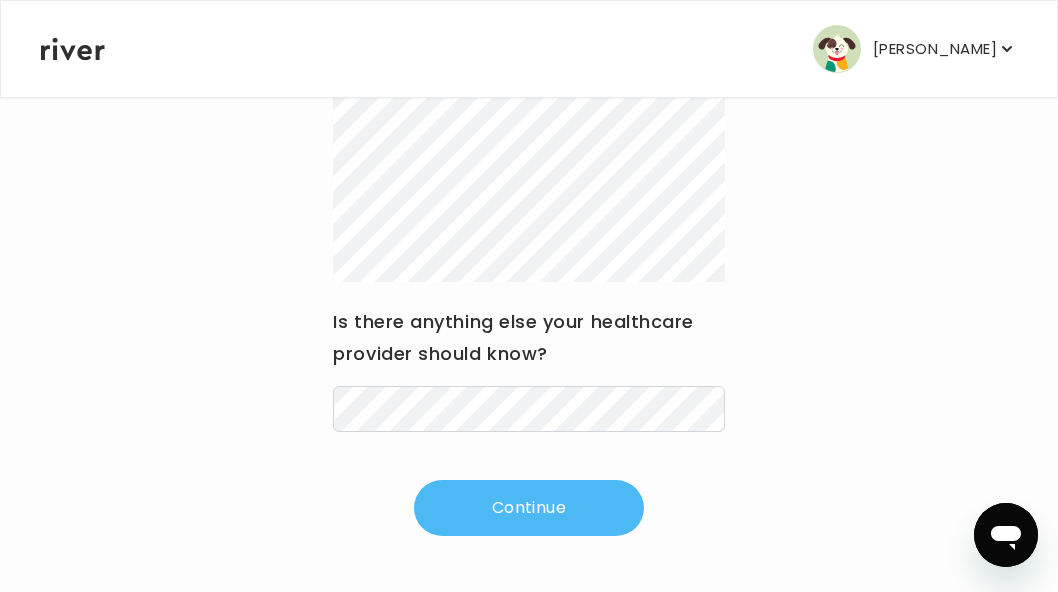 click on "Continue" at bounding box center (529, 508) 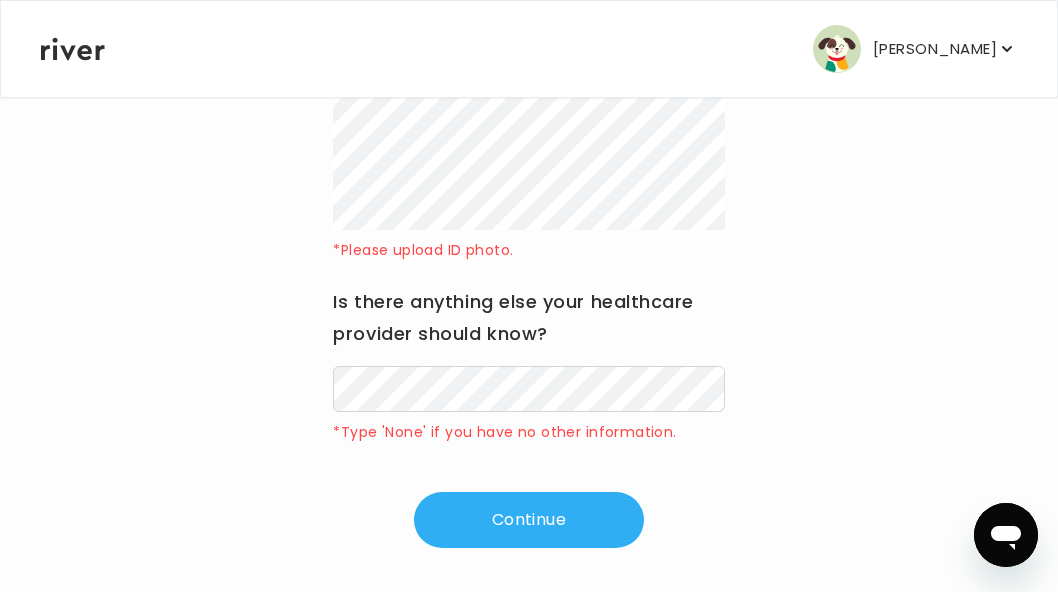 scroll, scrollTop: 513, scrollLeft: 0, axis: vertical 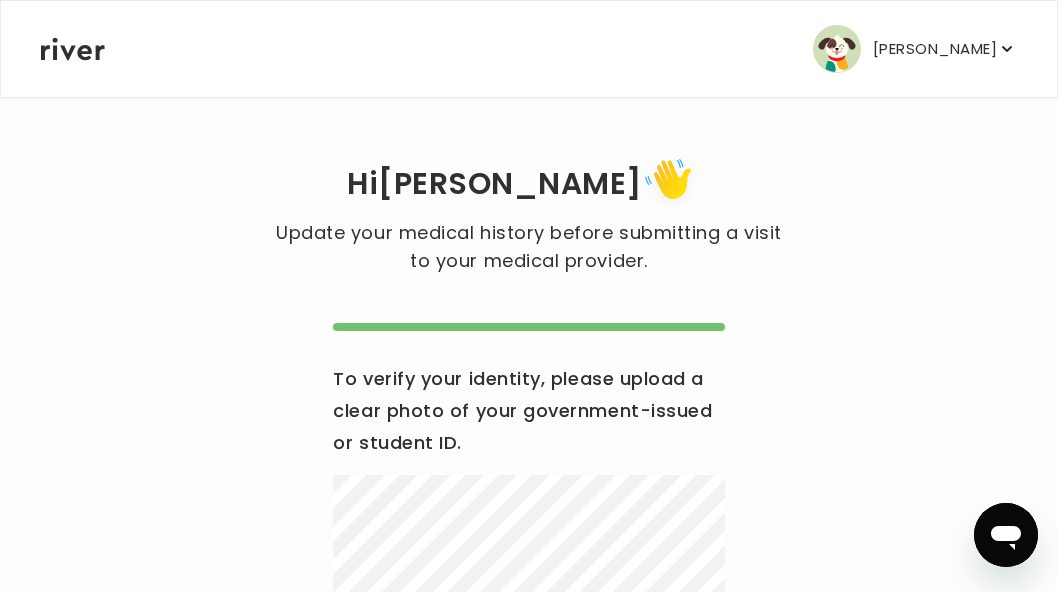 click on "[PERSON_NAME]" at bounding box center [935, 49] 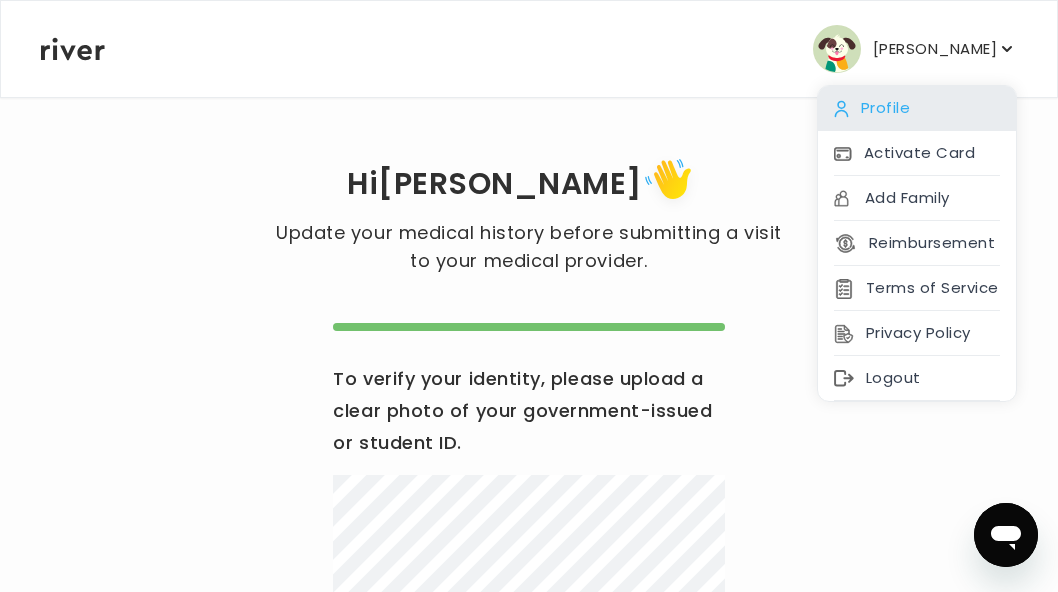 click on "Profile" at bounding box center [917, 108] 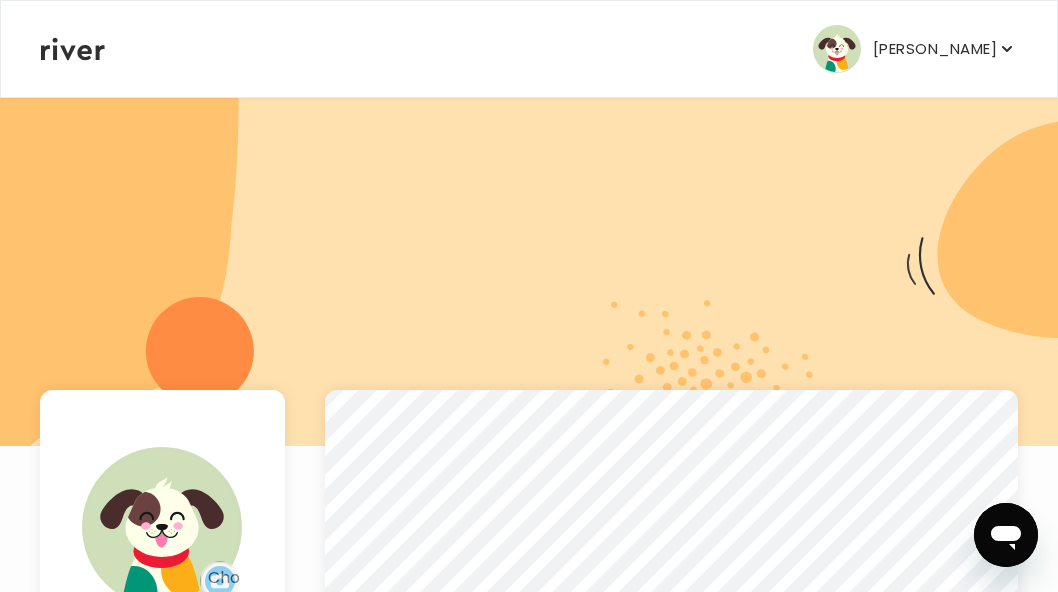 click at bounding box center (837, 49) 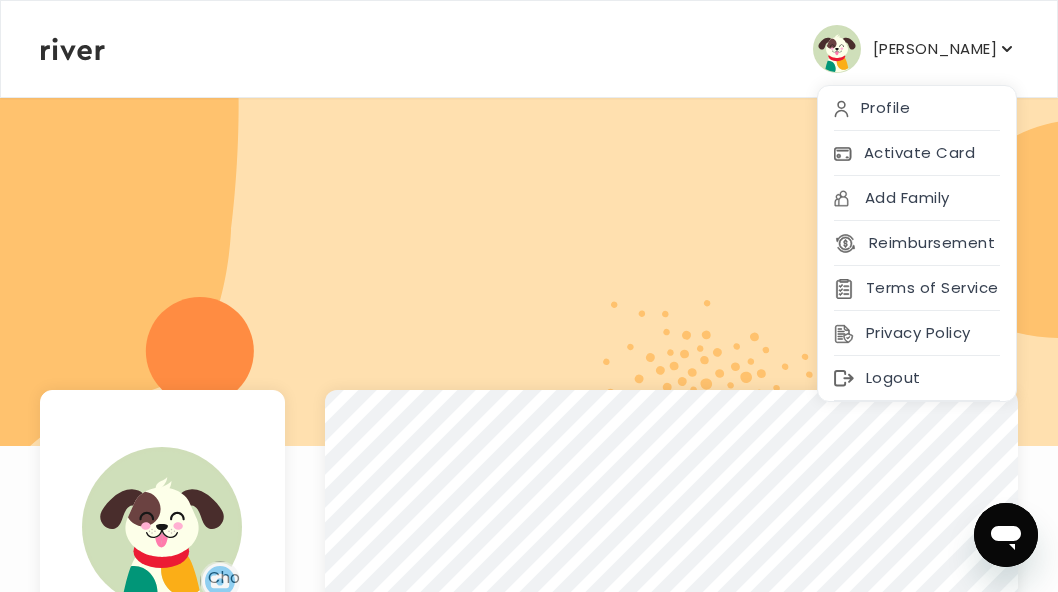 click at bounding box center (162, 527) 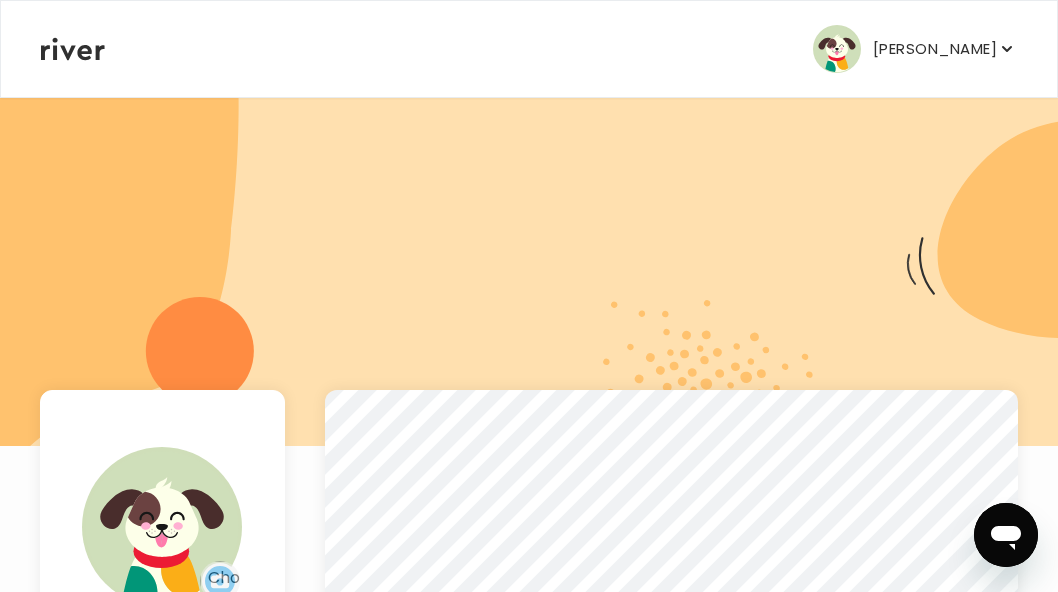 click 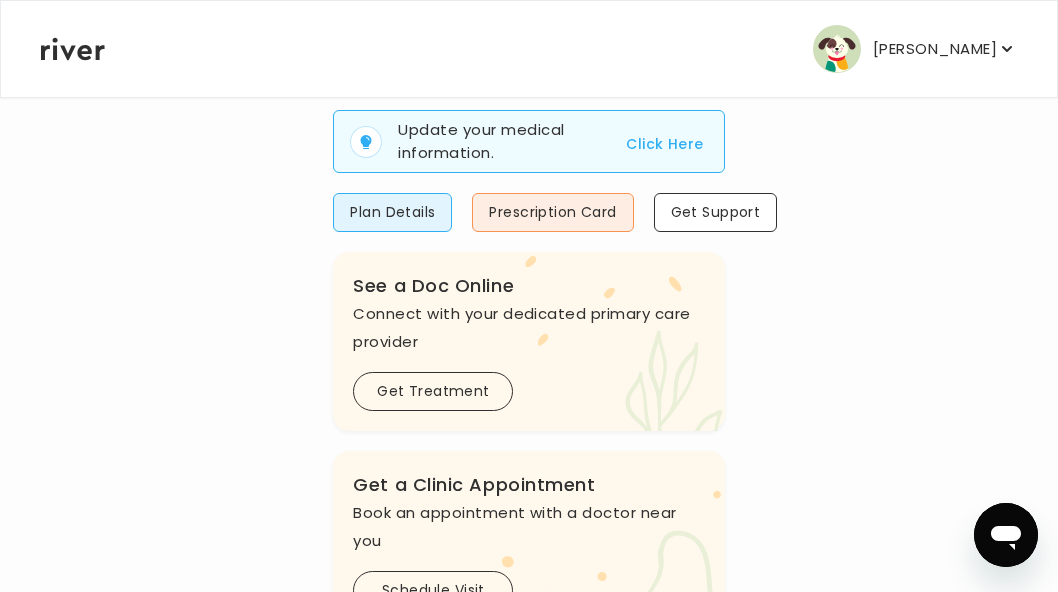 scroll, scrollTop: 0, scrollLeft: 0, axis: both 